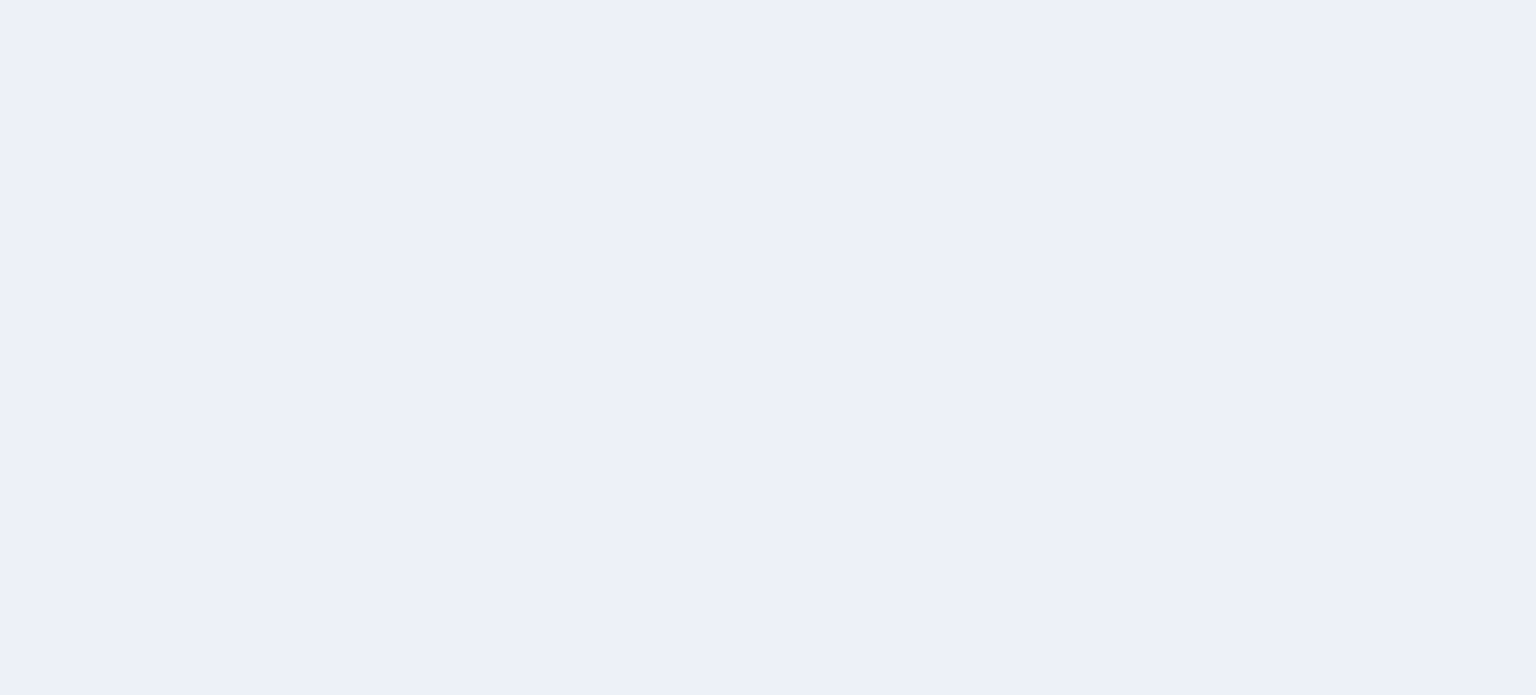scroll, scrollTop: 0, scrollLeft: 0, axis: both 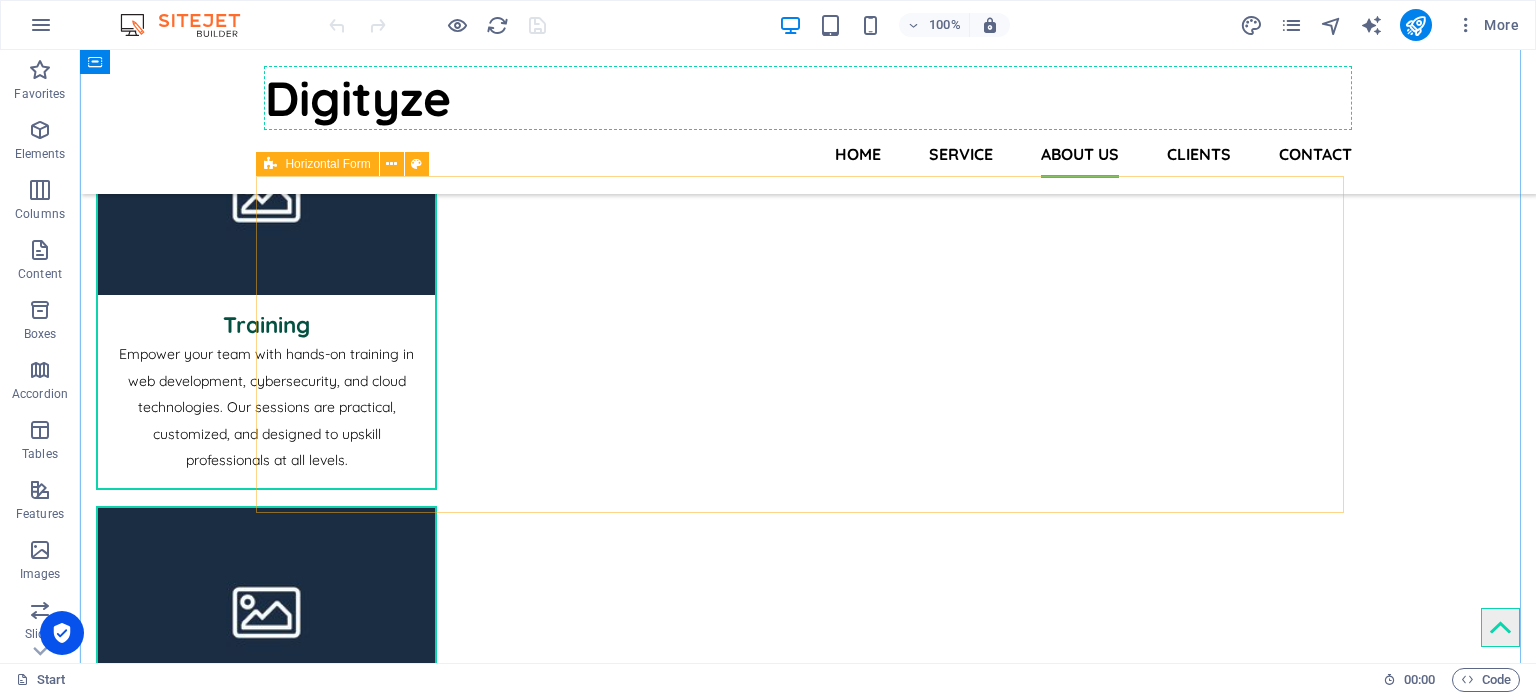 click on "Horizontal Form" at bounding box center [327, 164] 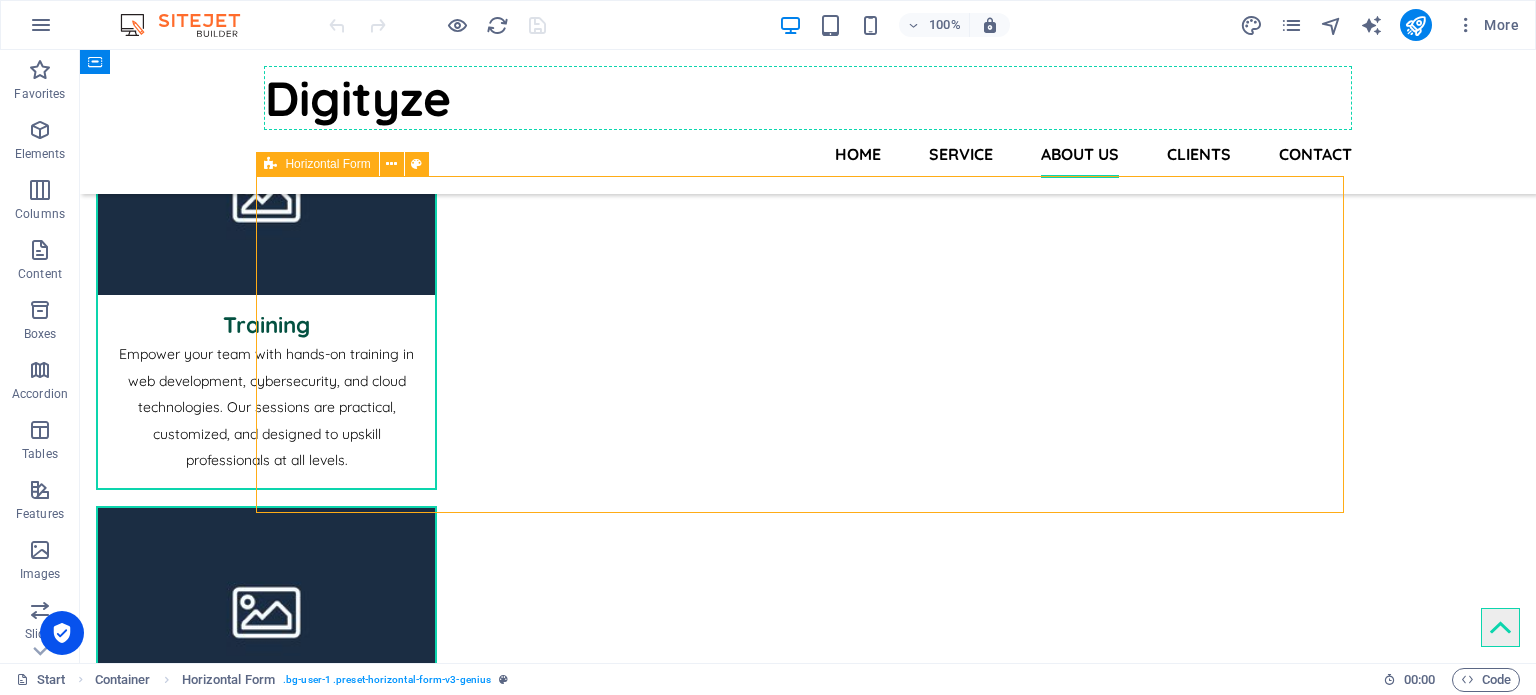click on "Horizontal Form" at bounding box center [327, 164] 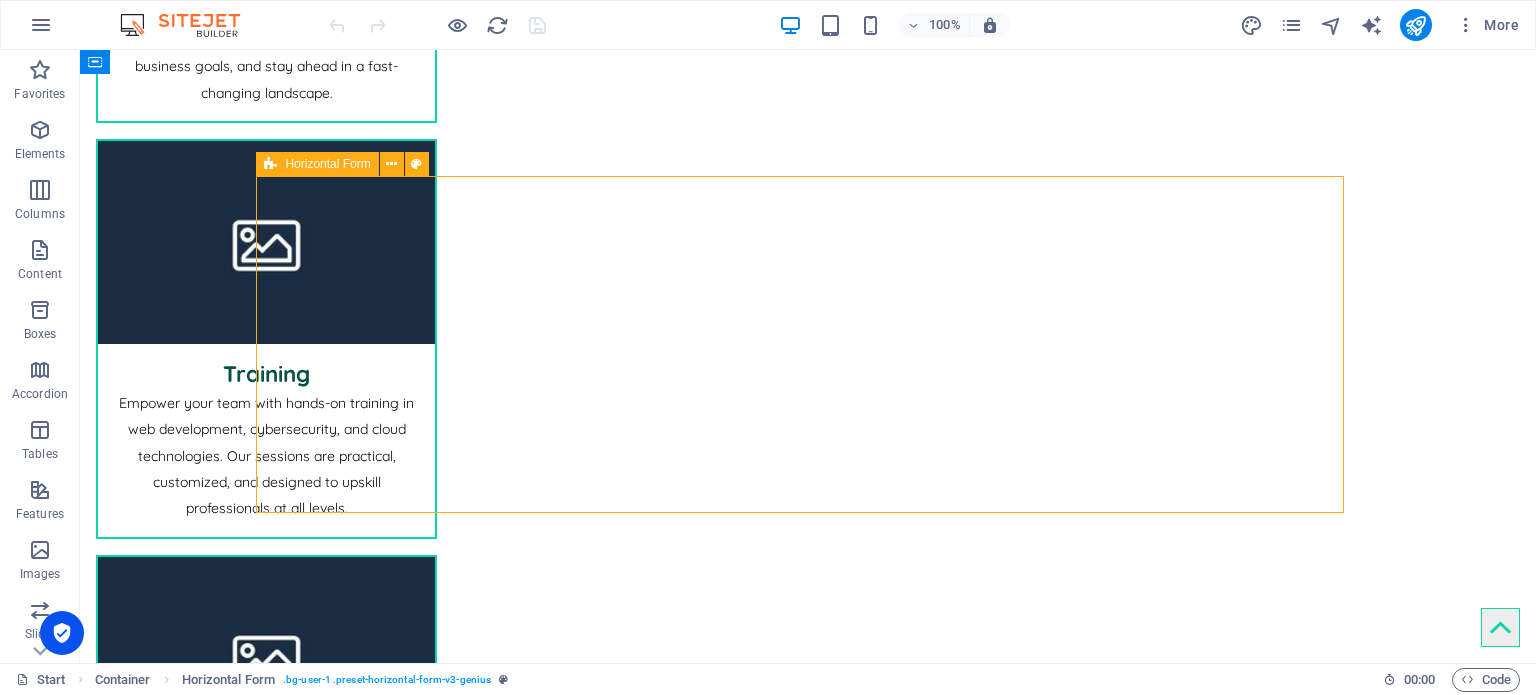 select on "rem" 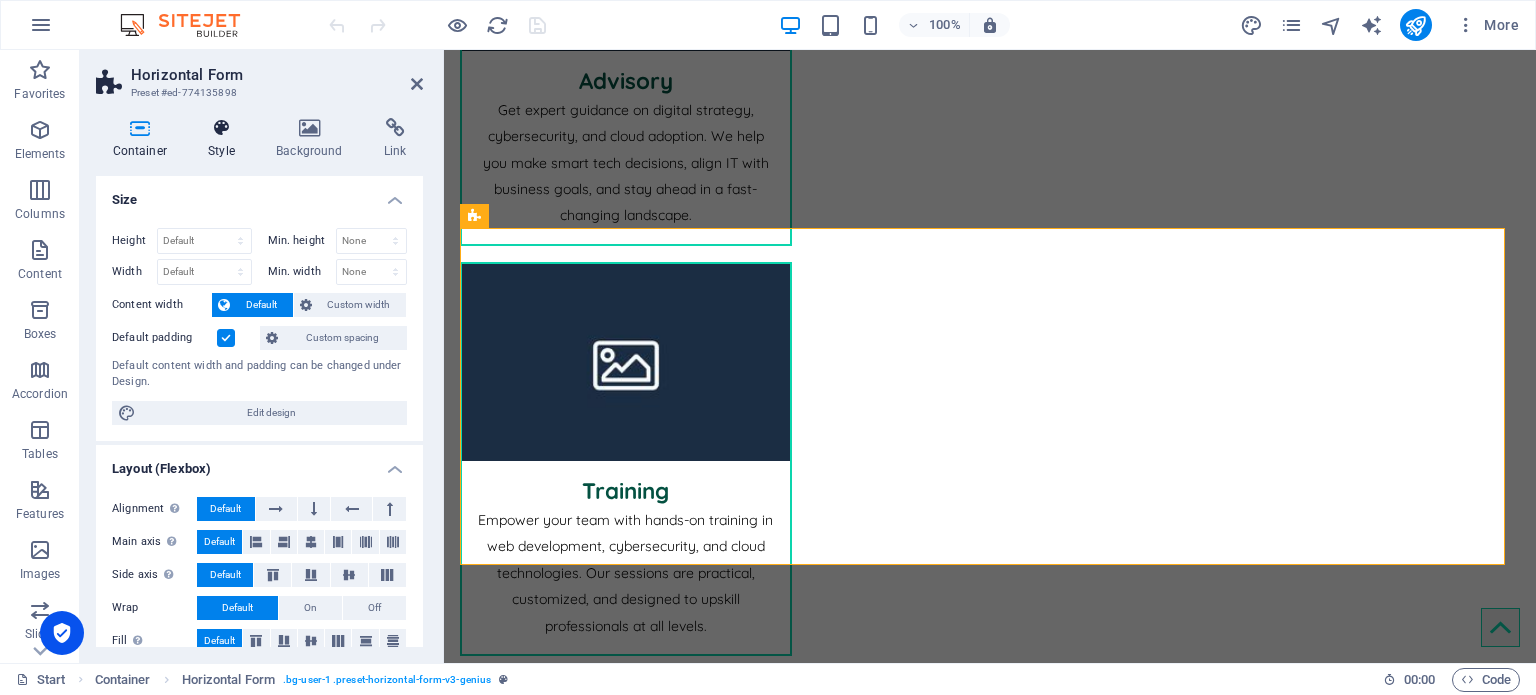 click on "Style" at bounding box center [226, 139] 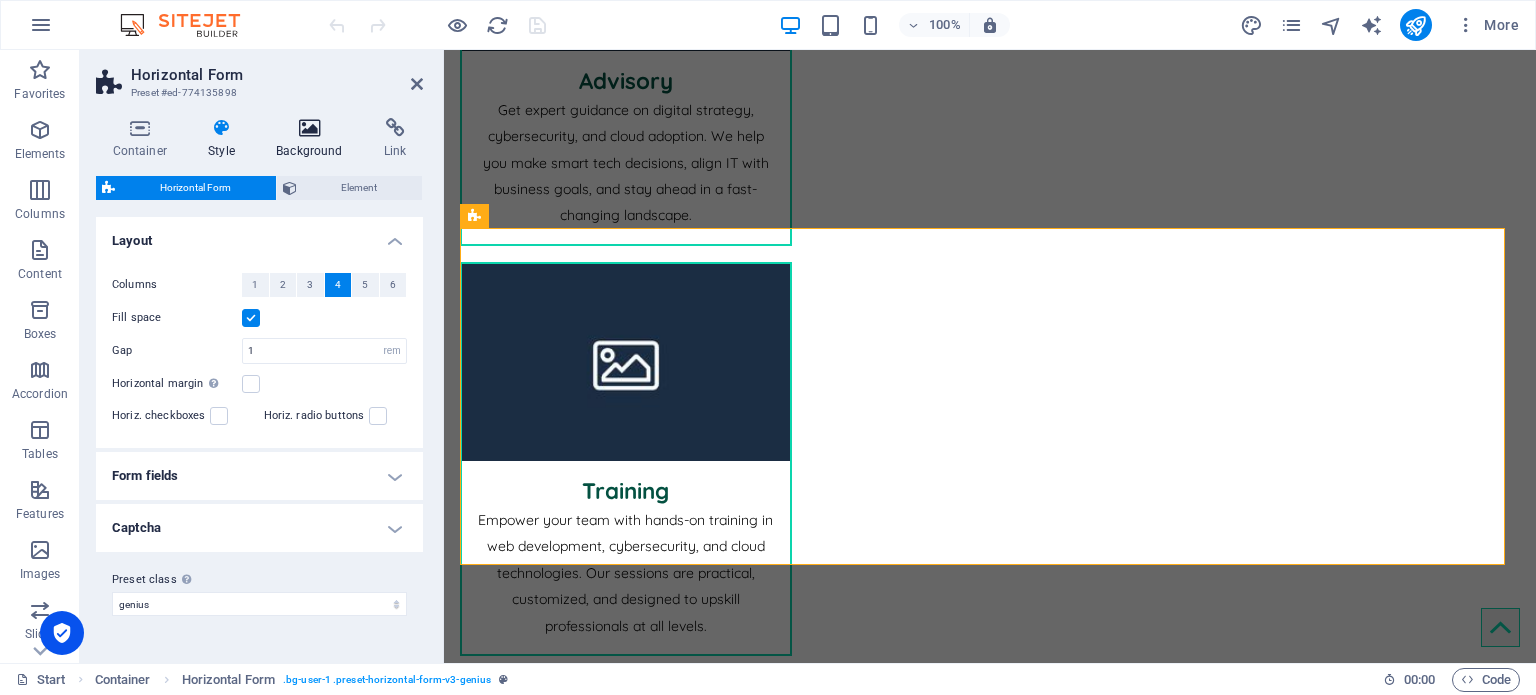 click on "Background" at bounding box center (314, 139) 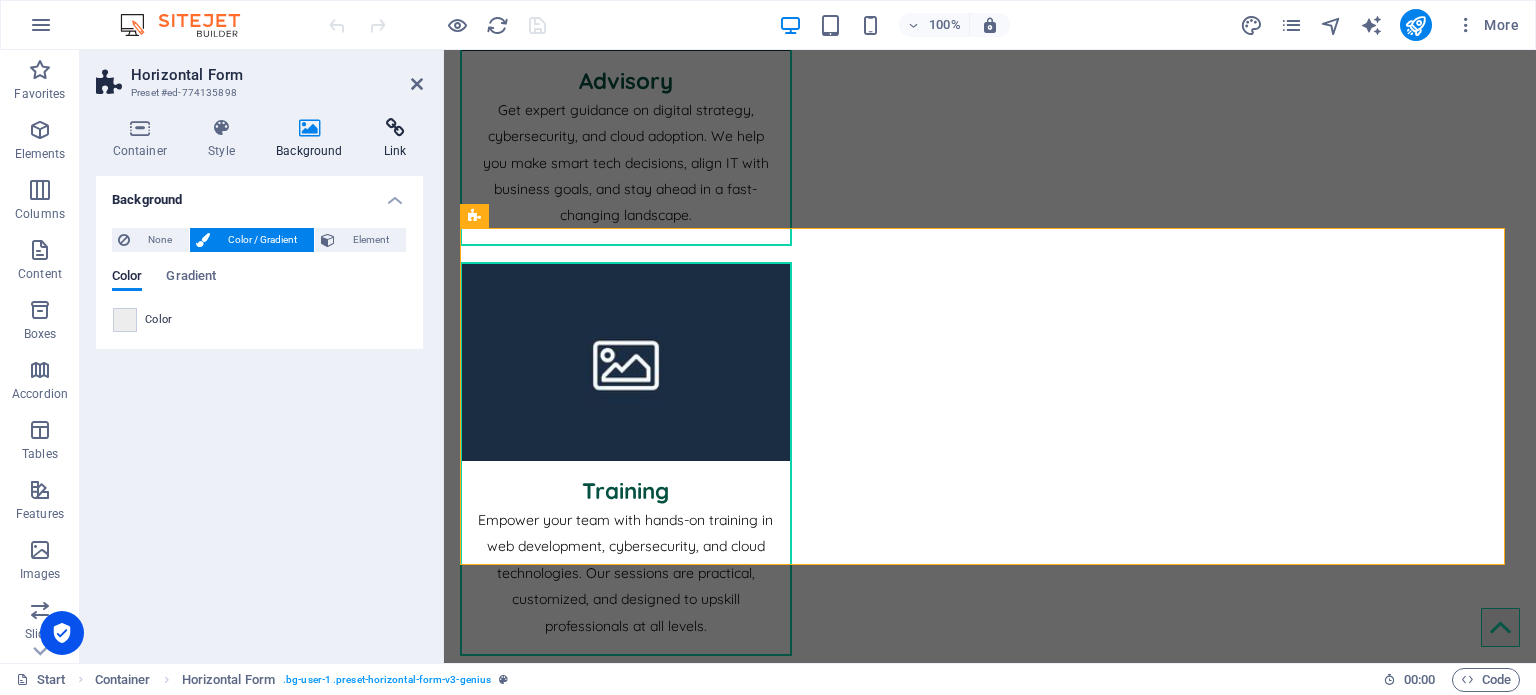 click on "Link" at bounding box center (395, 139) 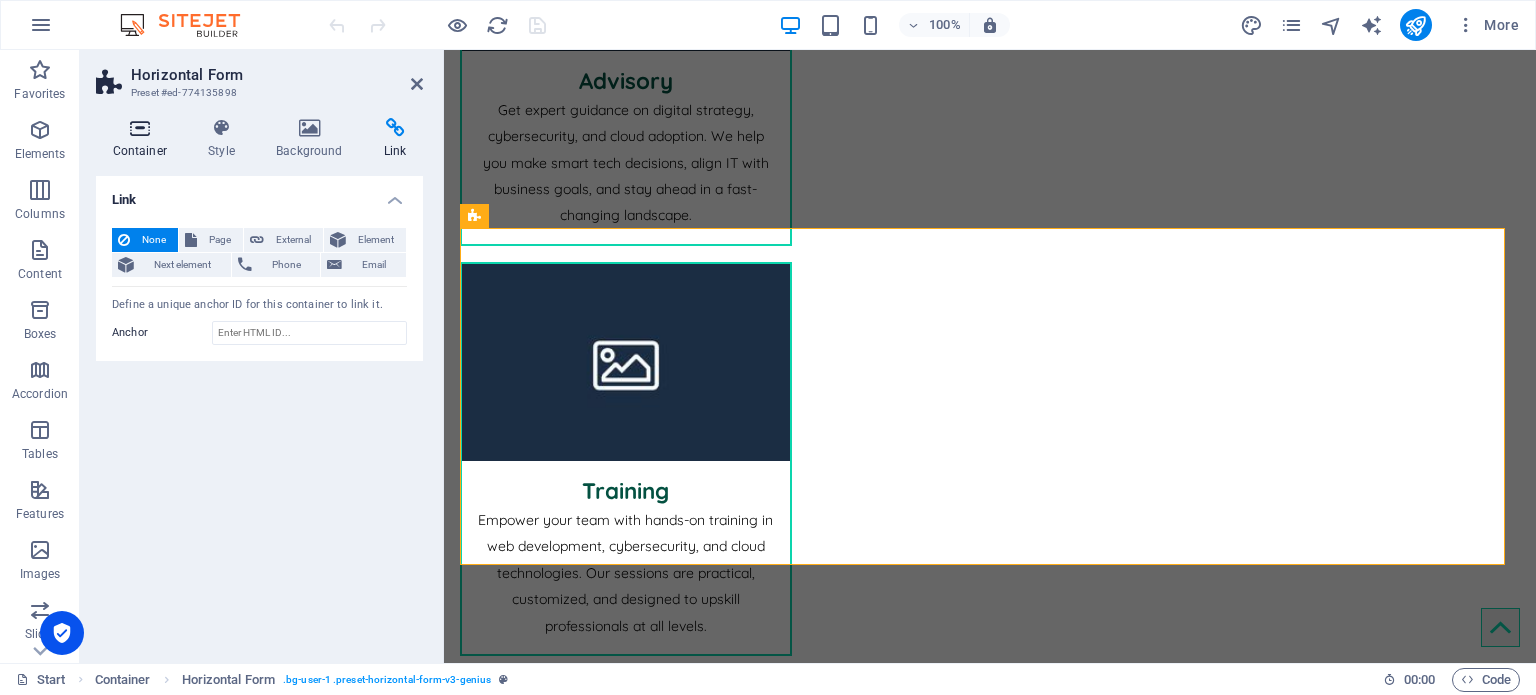 click on "Container" at bounding box center (144, 139) 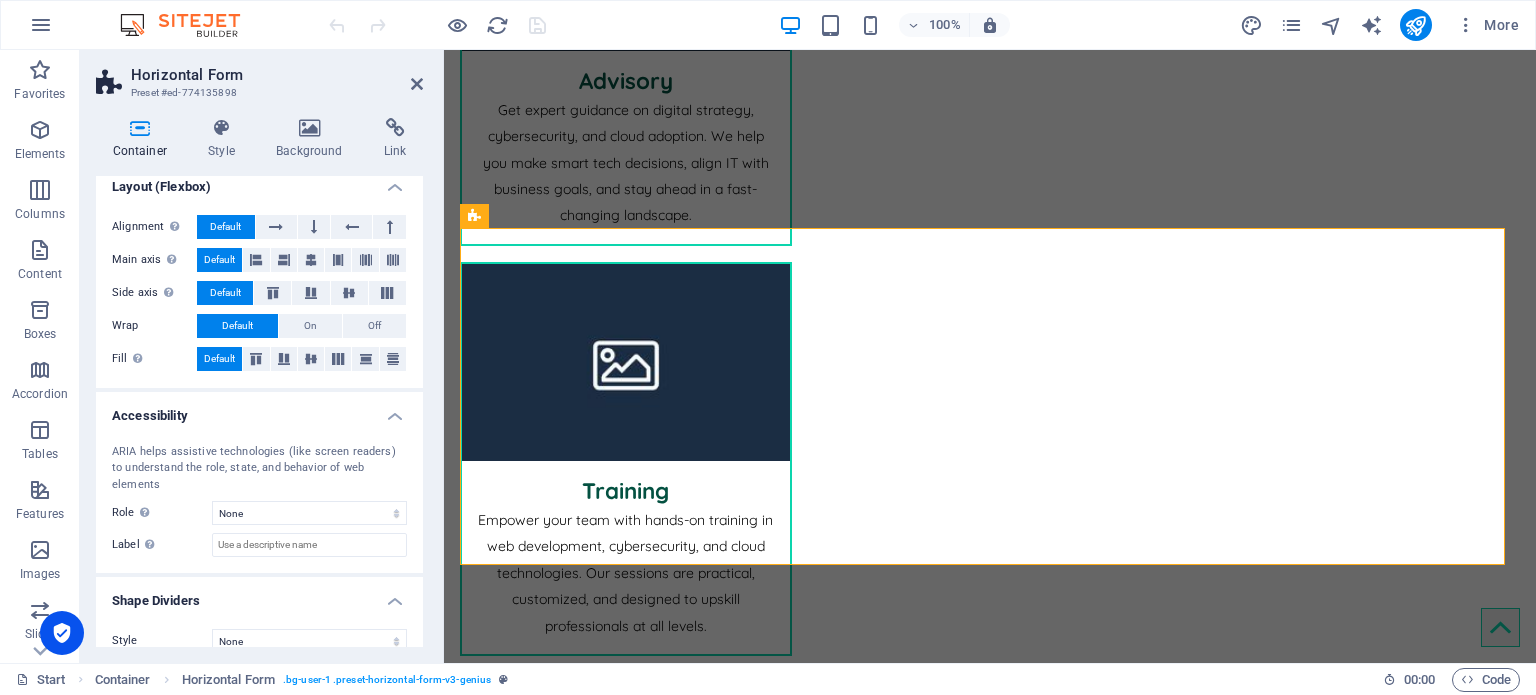scroll, scrollTop: 286, scrollLeft: 0, axis: vertical 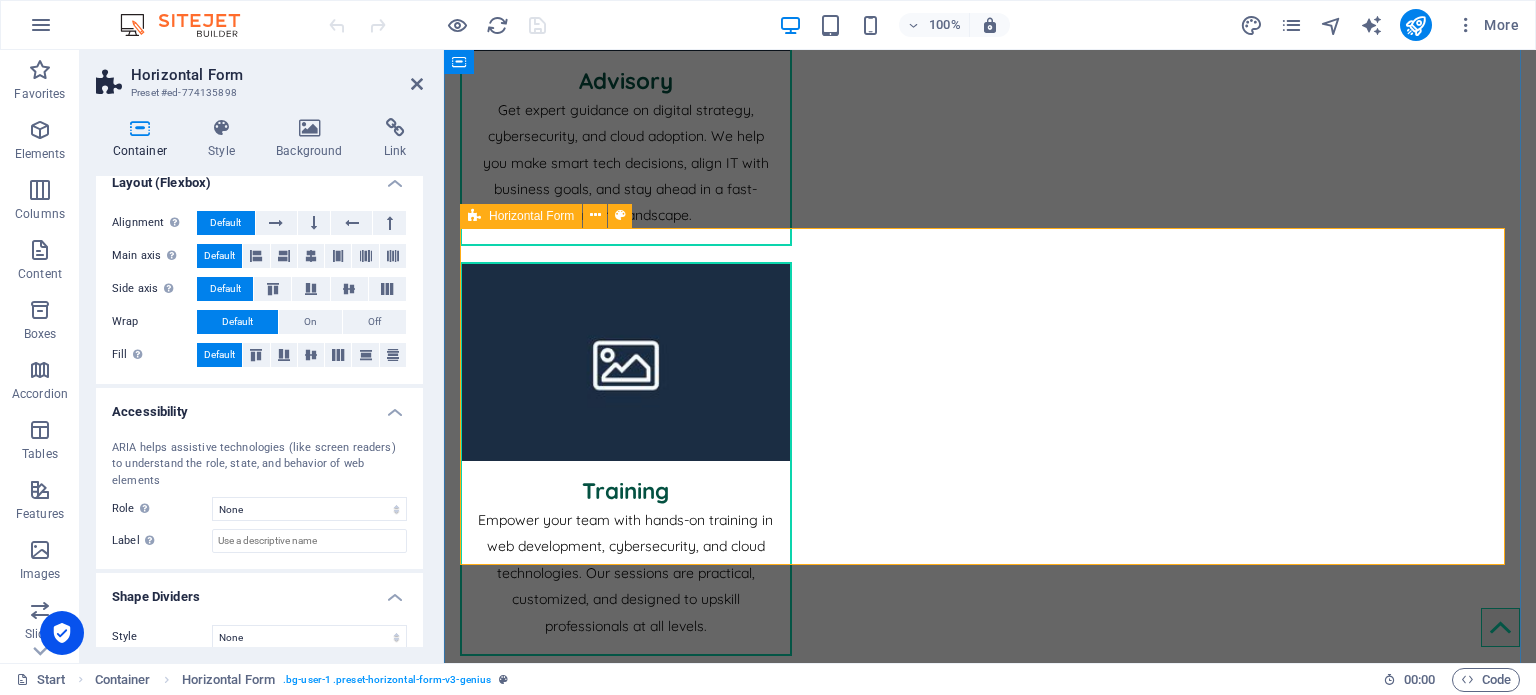 click on "Horizontal Form" at bounding box center (531, 216) 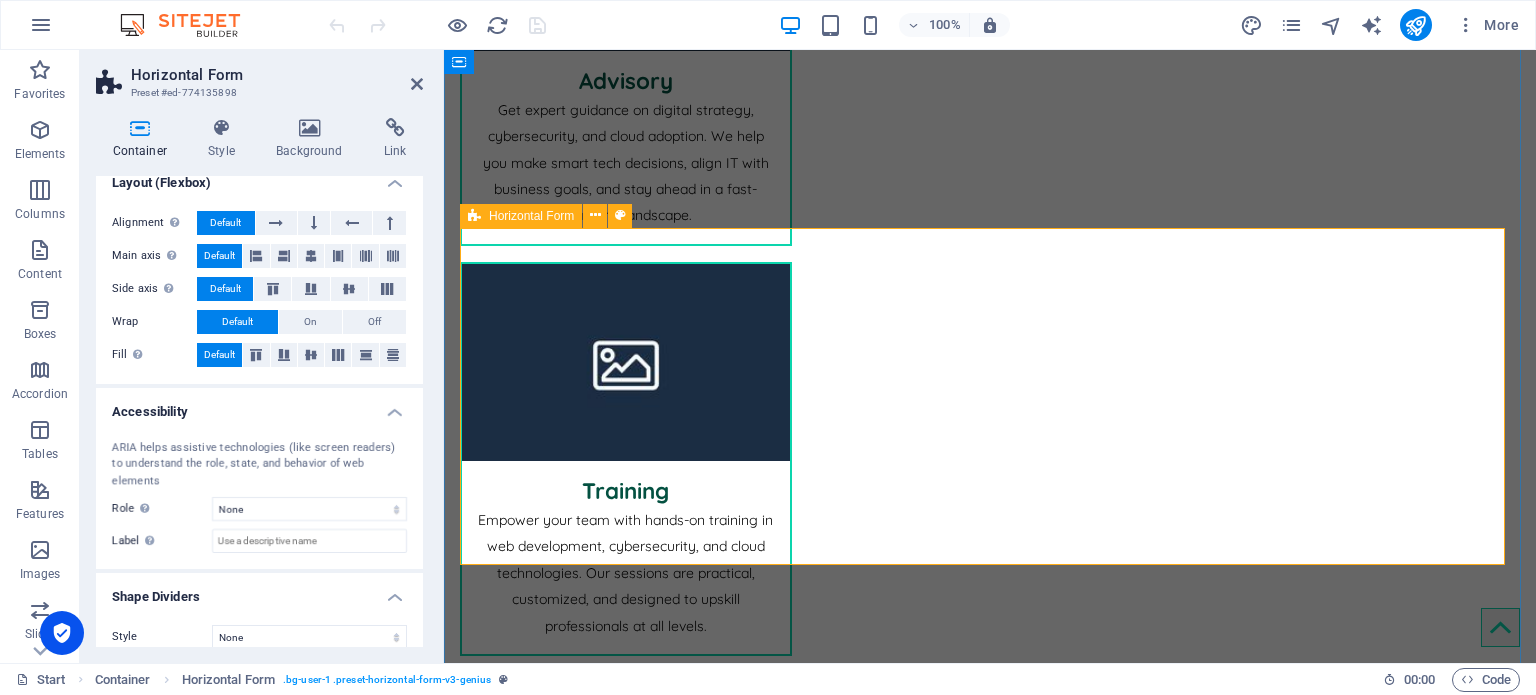 click on "Horizontal Form" at bounding box center (531, 216) 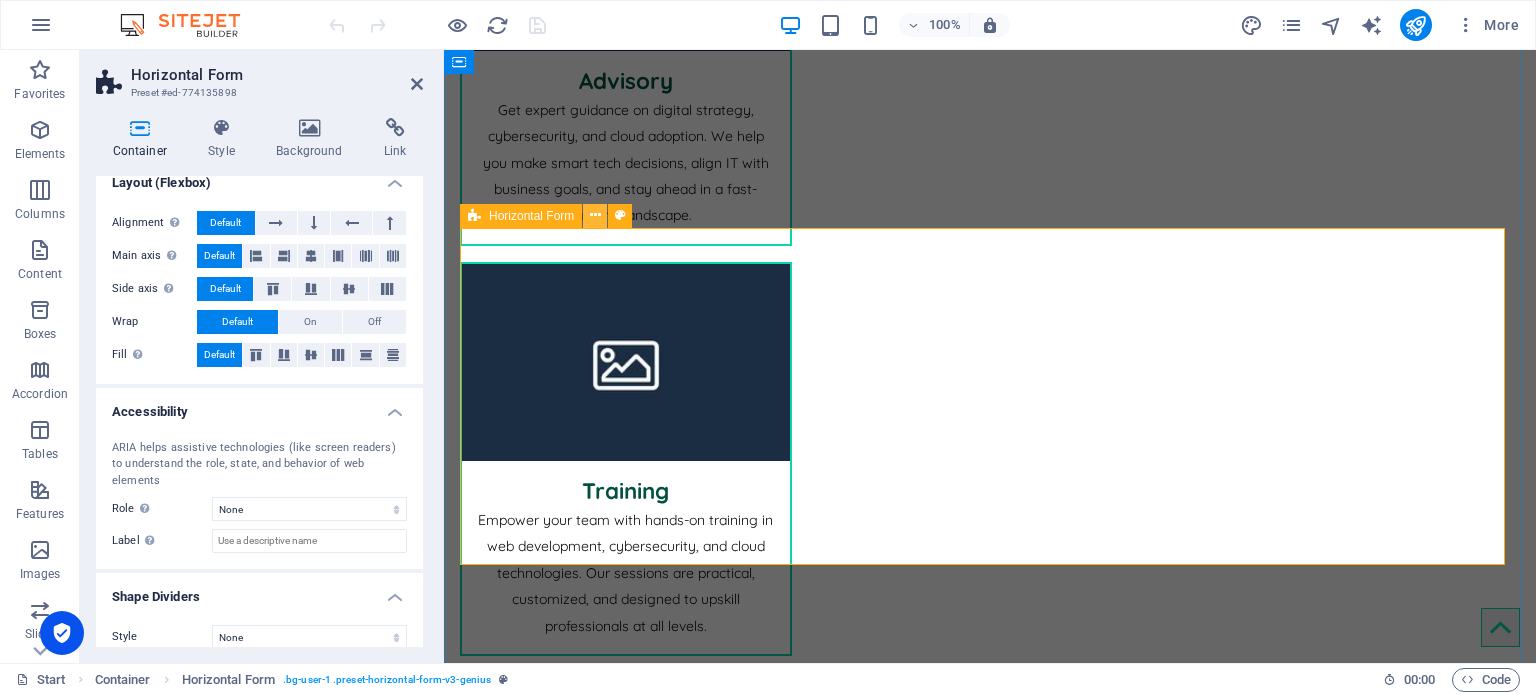 click at bounding box center (595, 215) 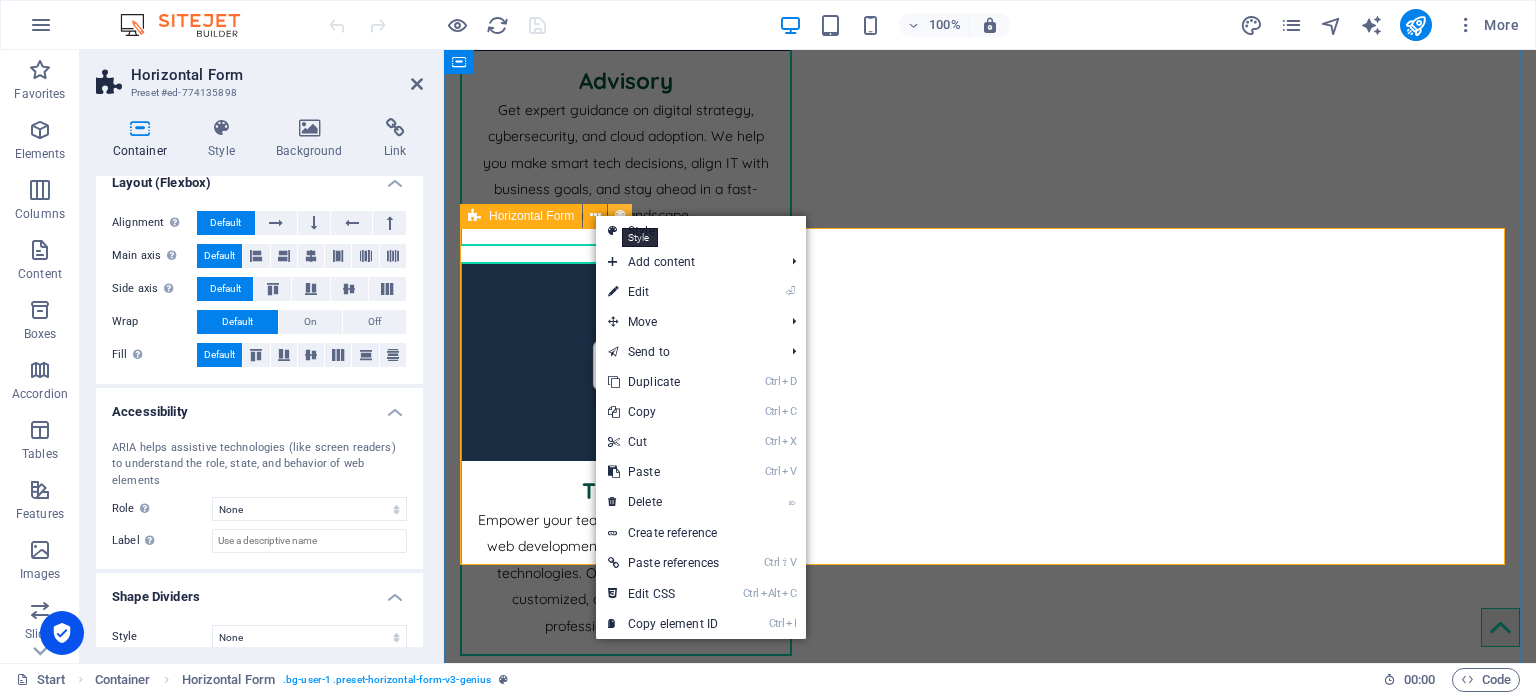 click at bounding box center (620, 215) 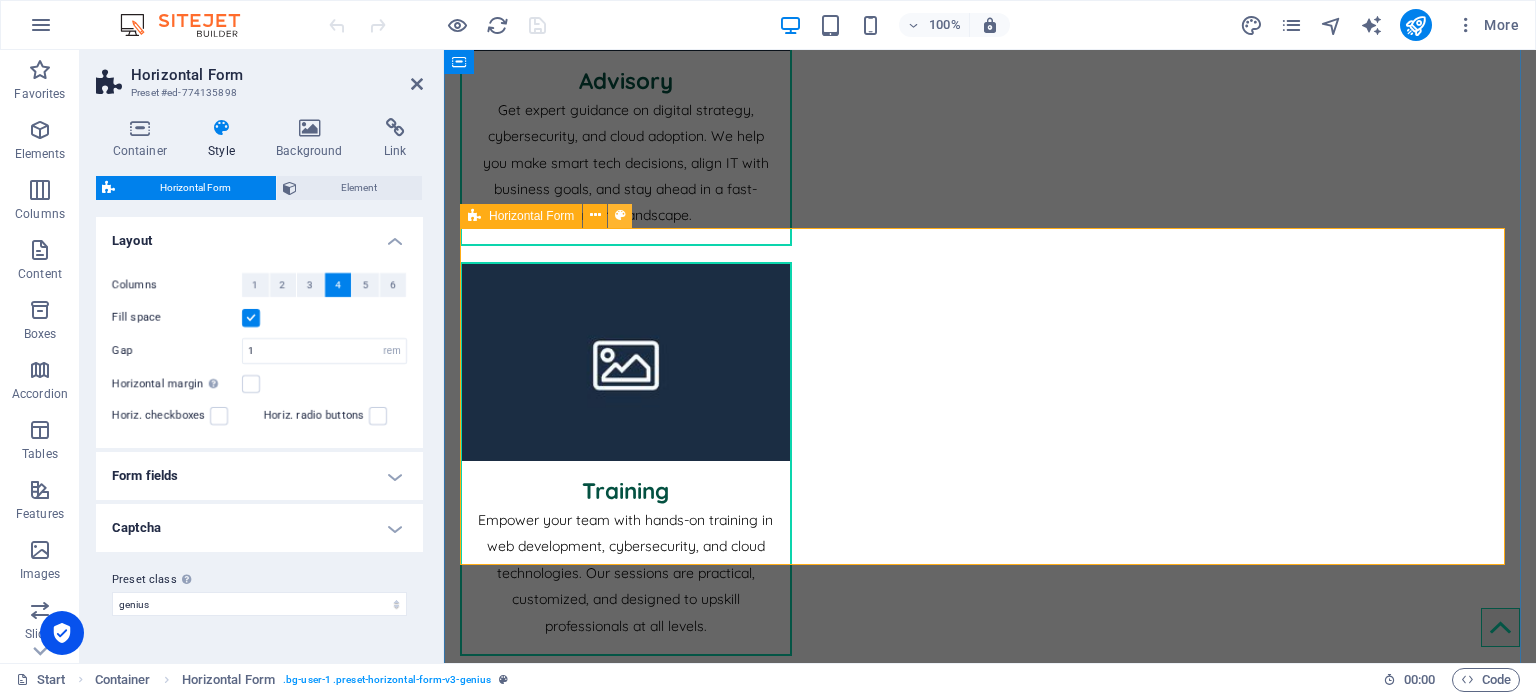 click at bounding box center (620, 215) 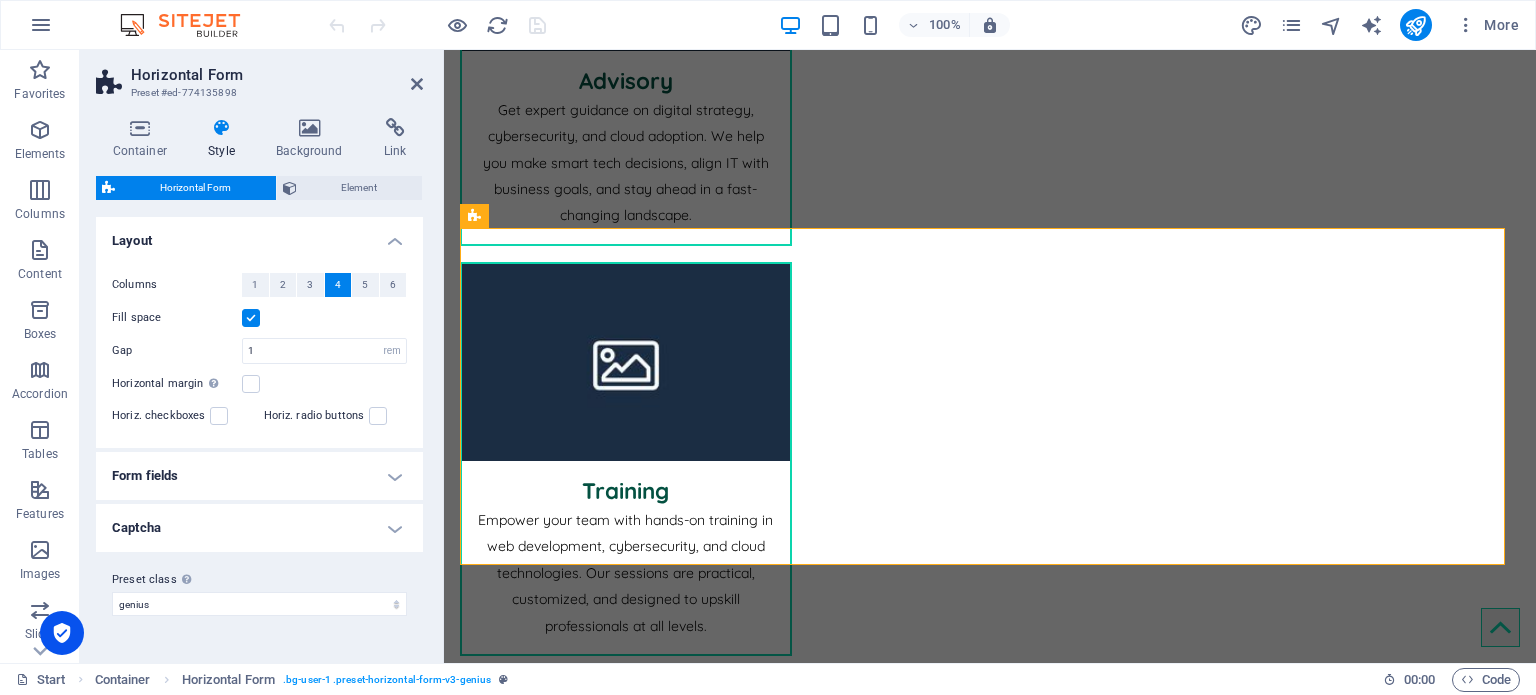 click on "Form fields" at bounding box center [259, 476] 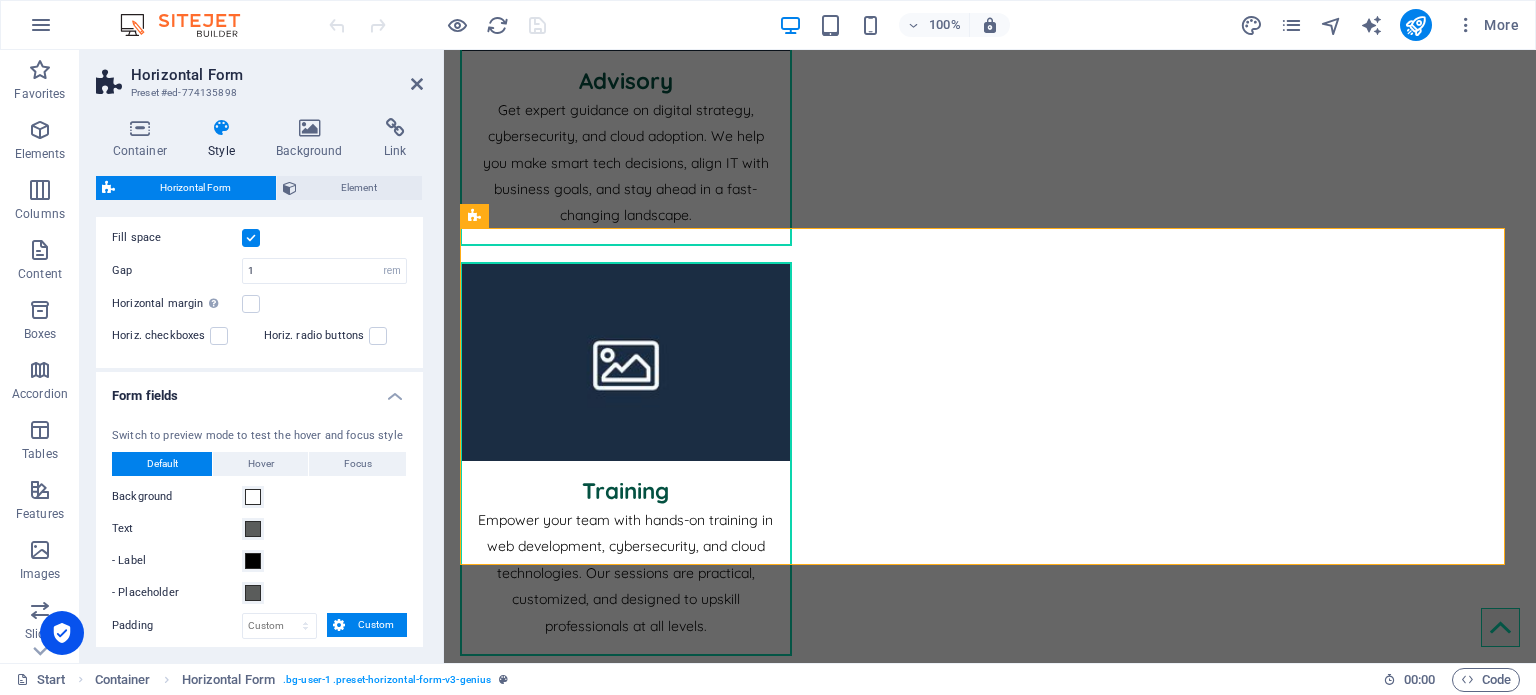 scroll, scrollTop: 0, scrollLeft: 0, axis: both 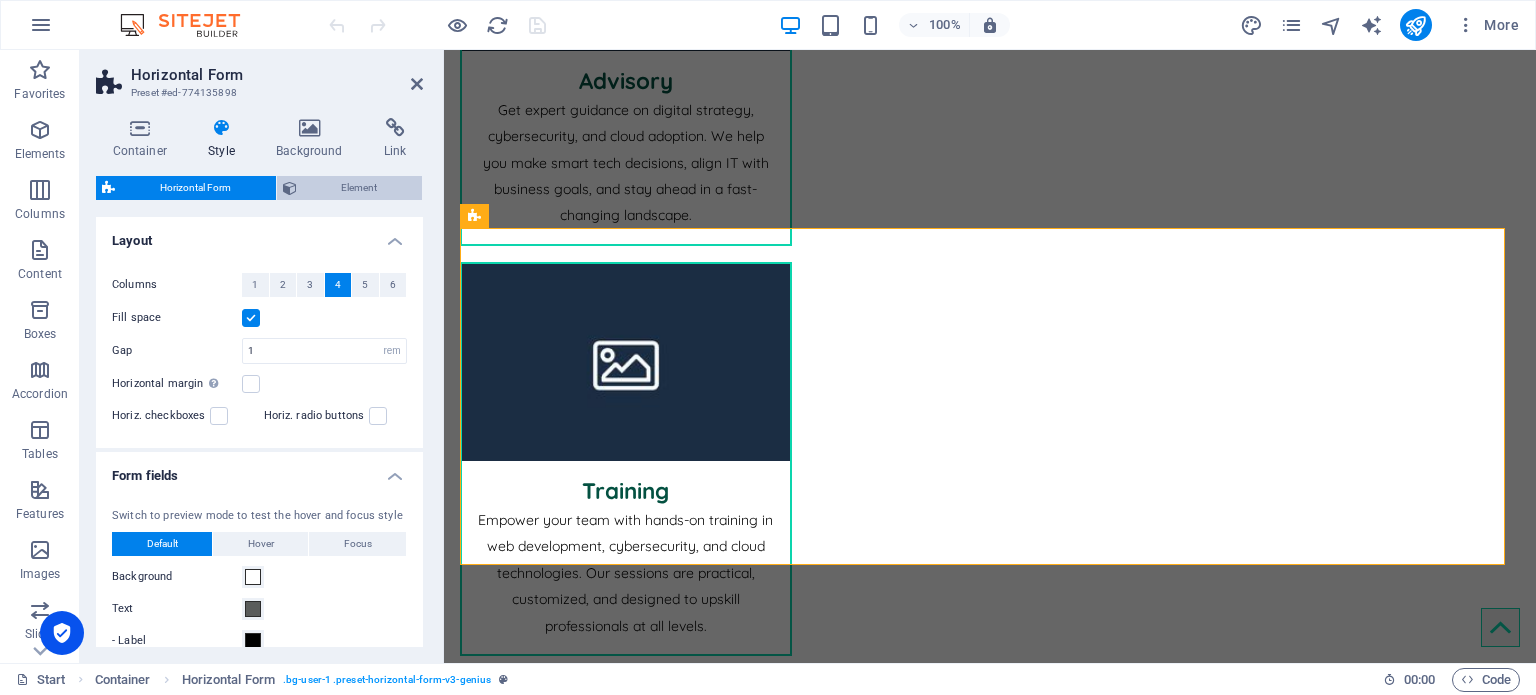 click on "Element" at bounding box center [360, 188] 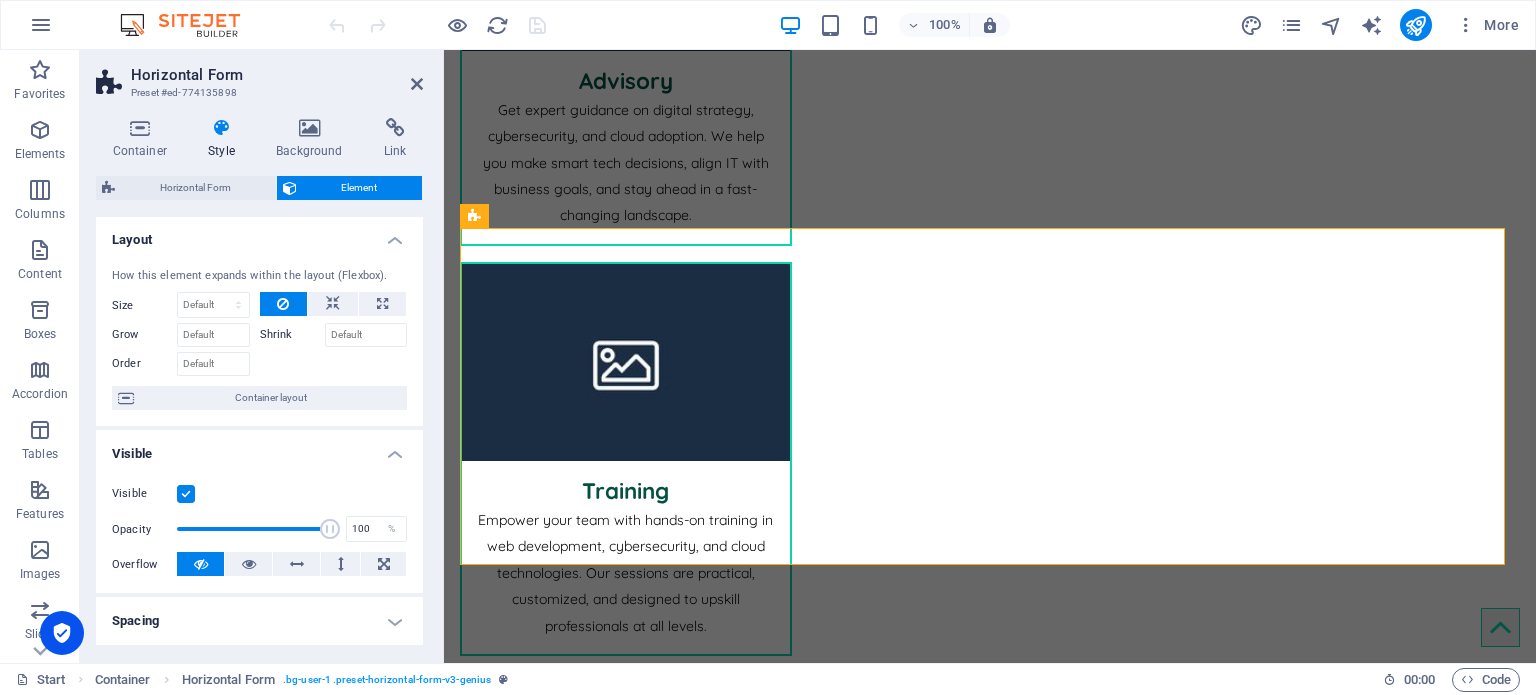 scroll, scrollTop: 0, scrollLeft: 0, axis: both 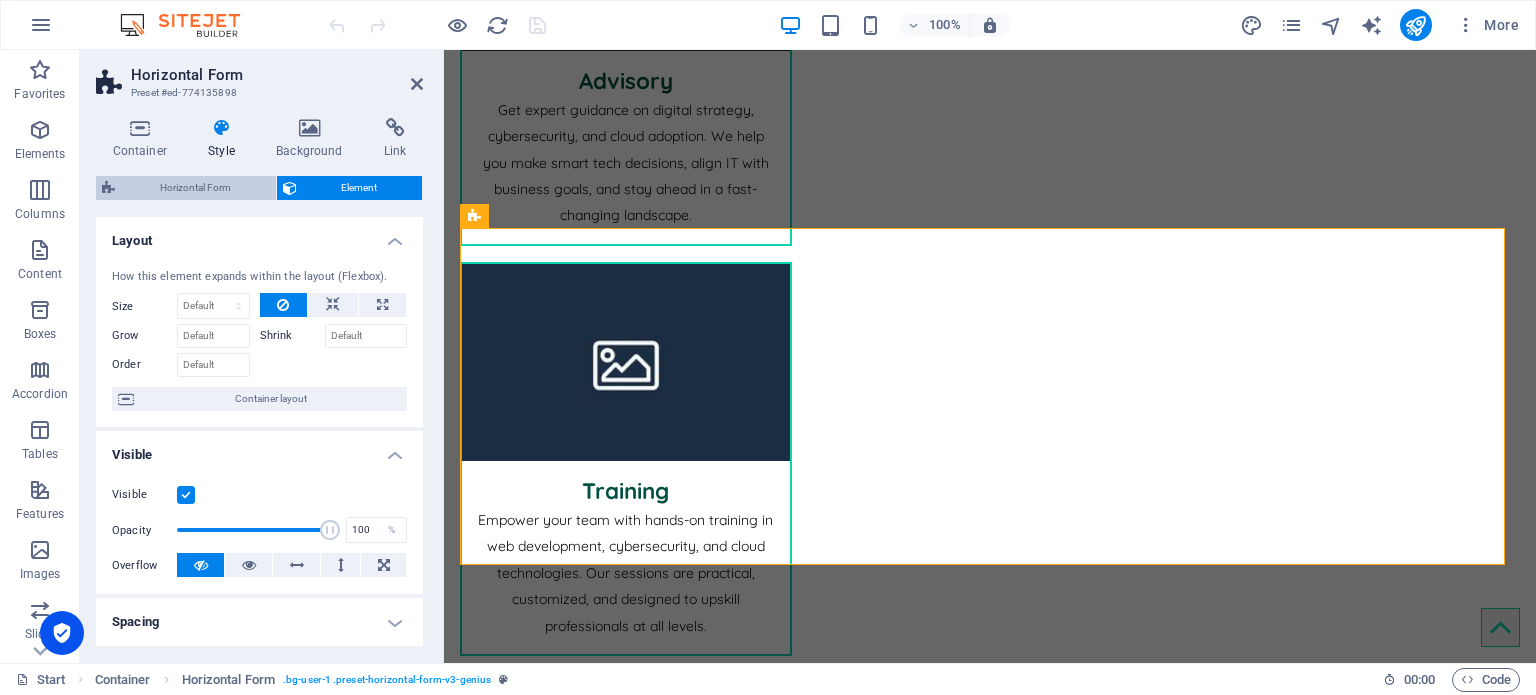 click on "Horizontal Form" at bounding box center (195, 188) 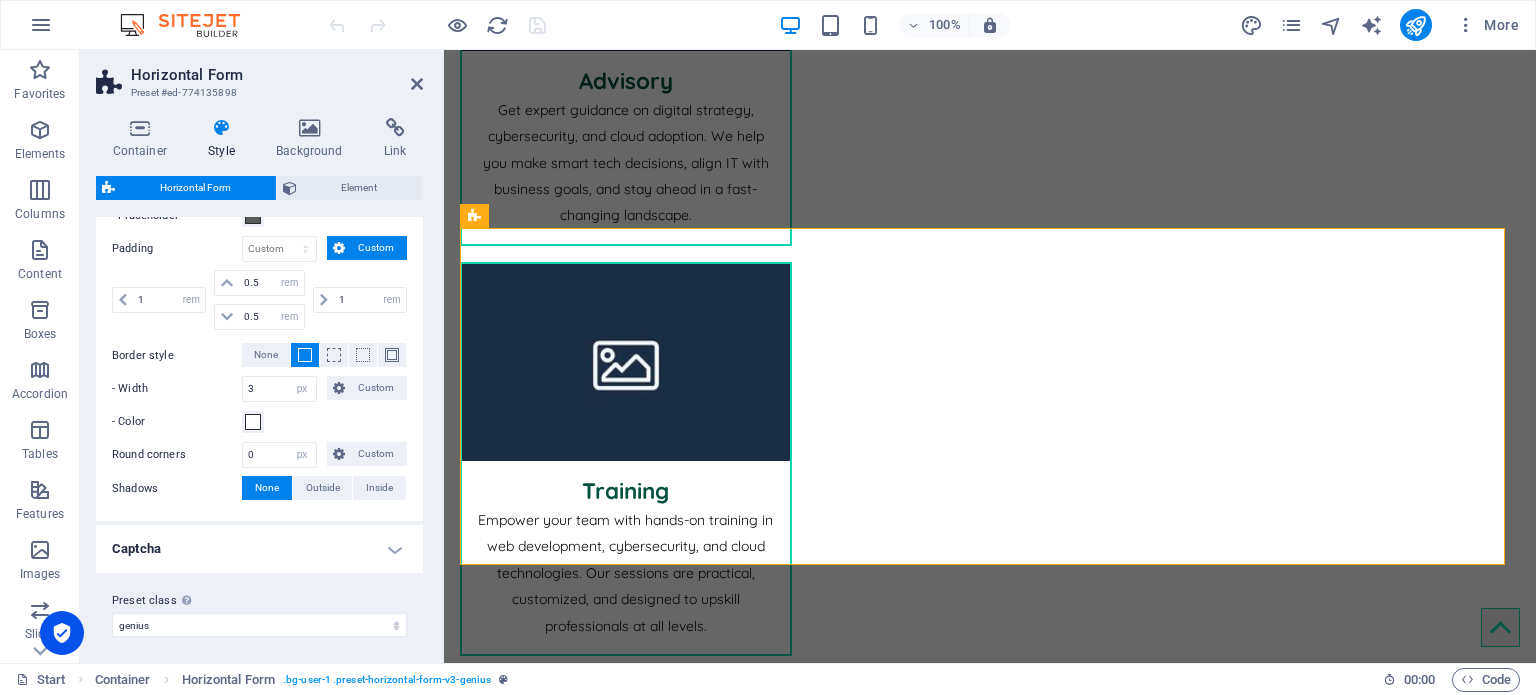 scroll, scrollTop: 460, scrollLeft: 0, axis: vertical 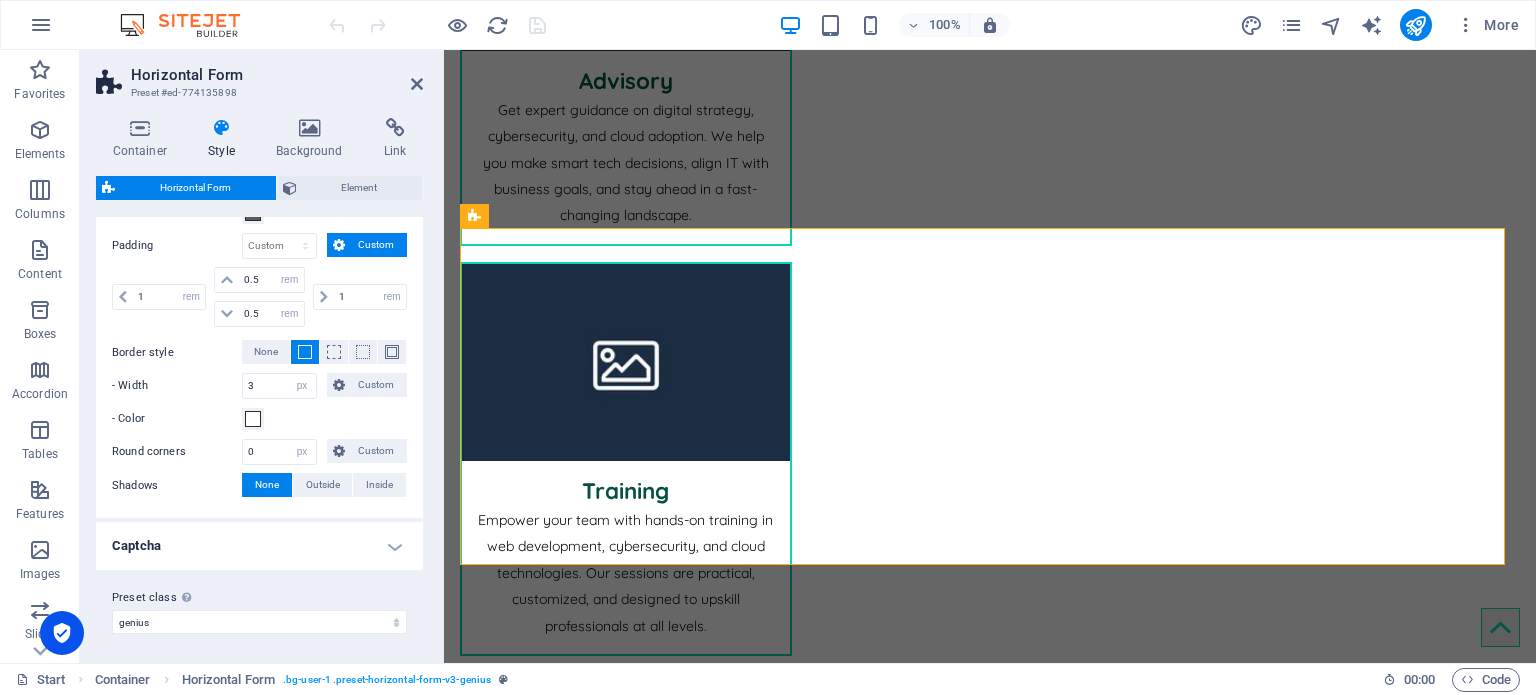 click on "Captcha" at bounding box center [259, 546] 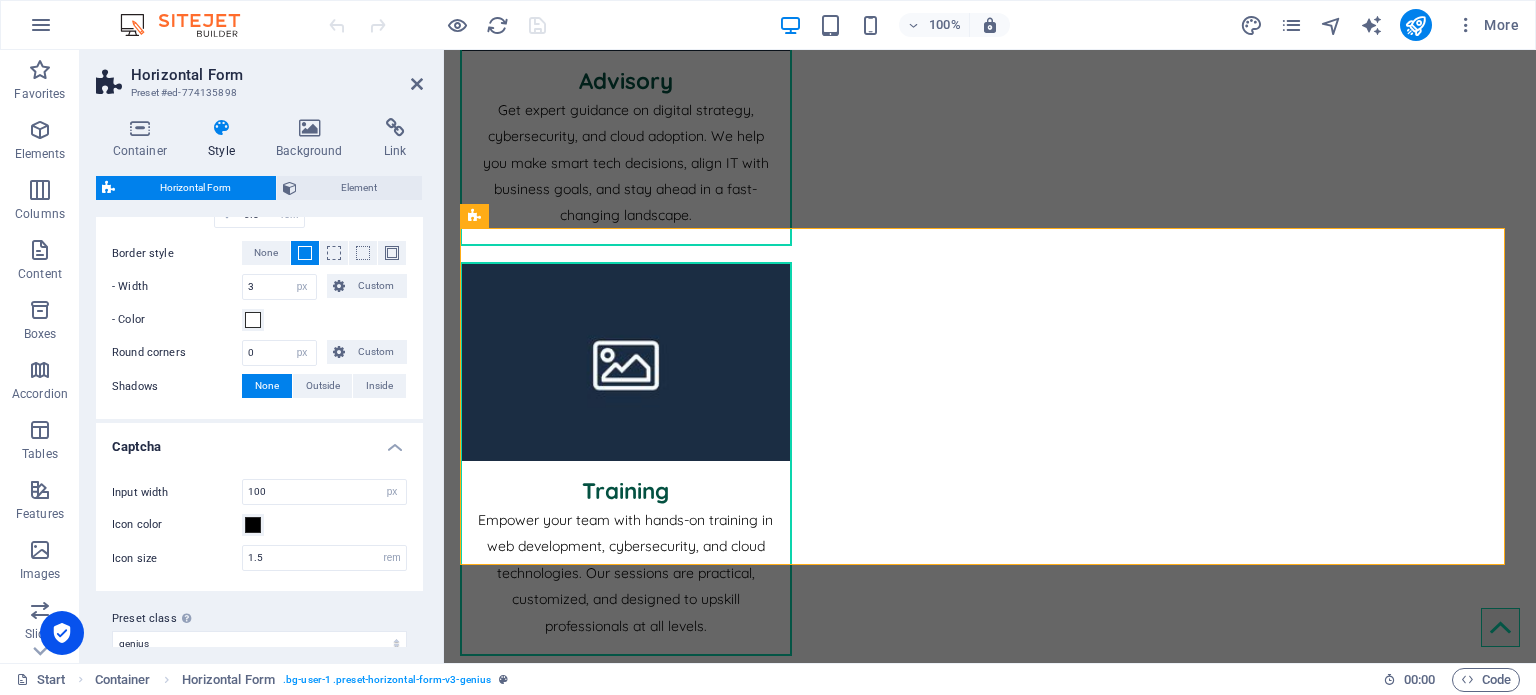 scroll, scrollTop: 560, scrollLeft: 0, axis: vertical 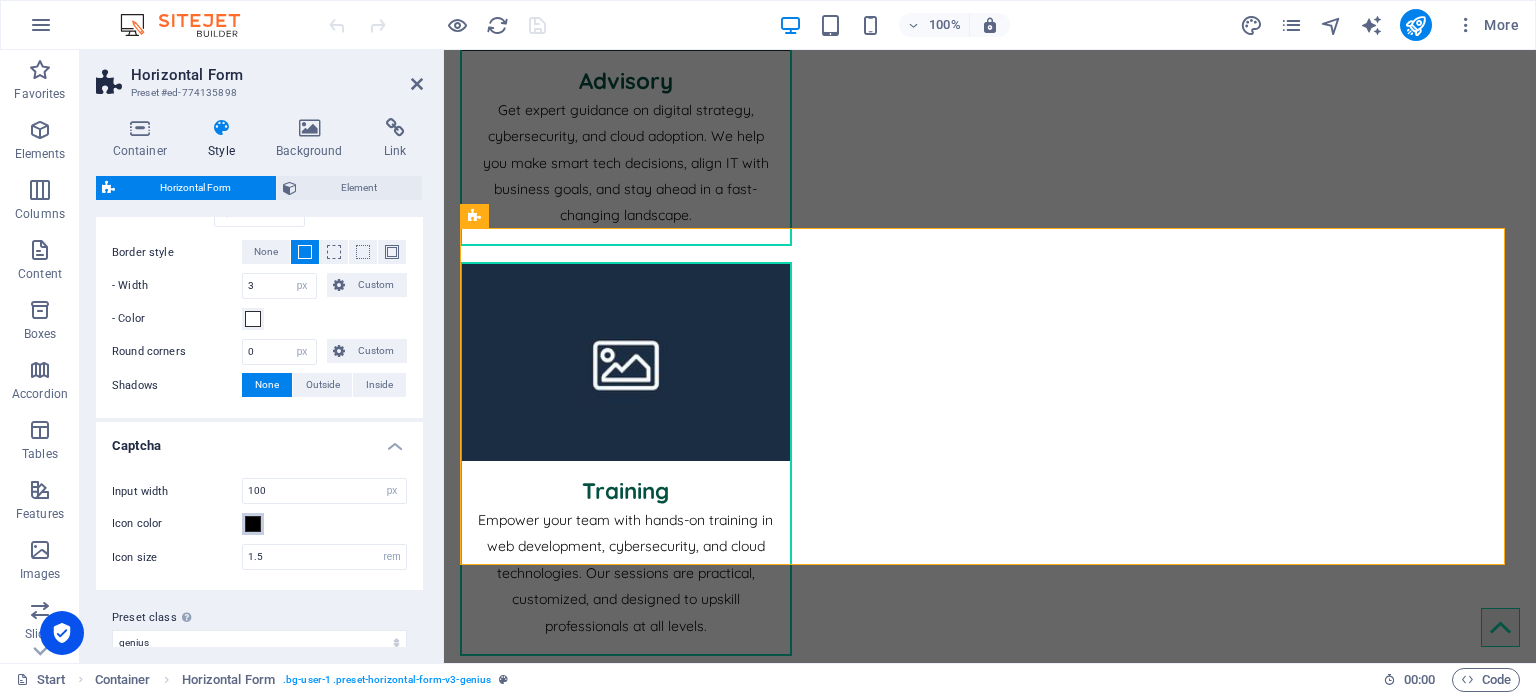 click at bounding box center (253, 524) 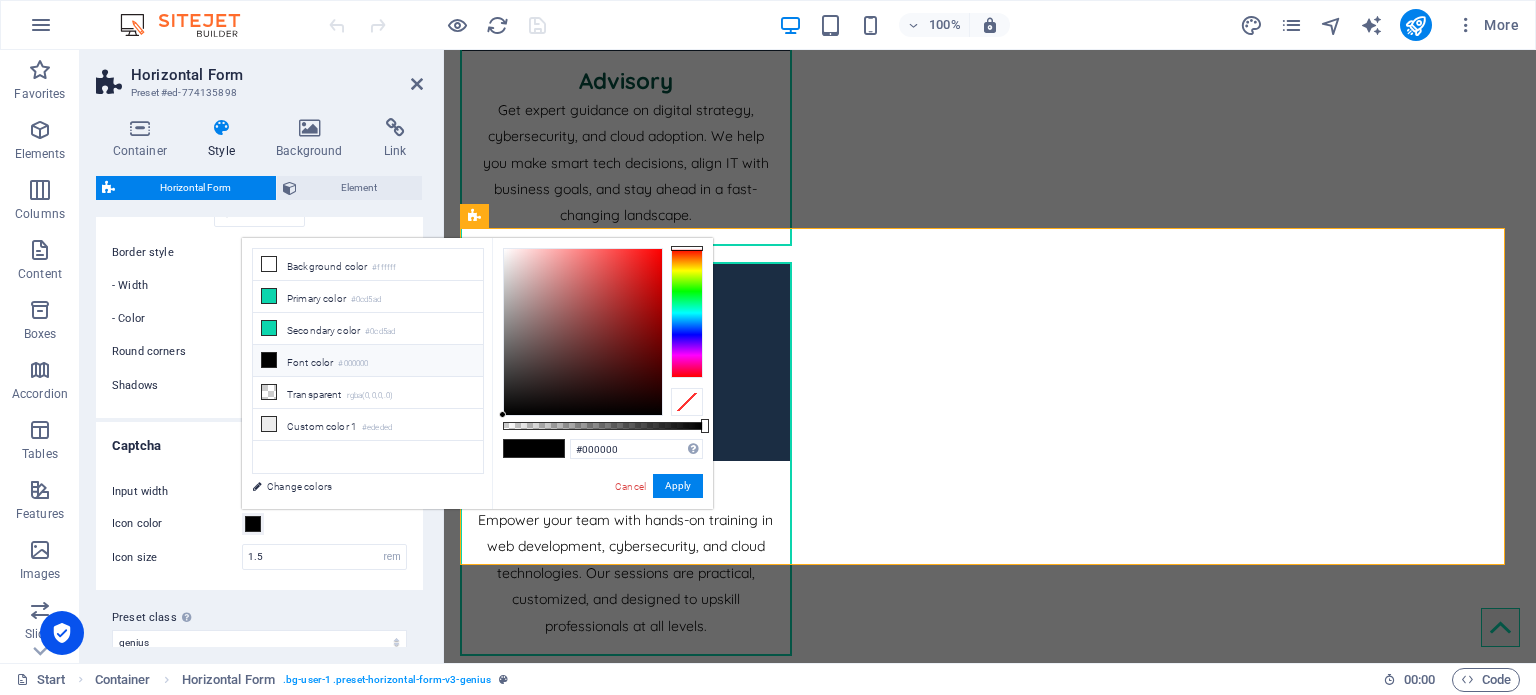 click at bounding box center (253, 524) 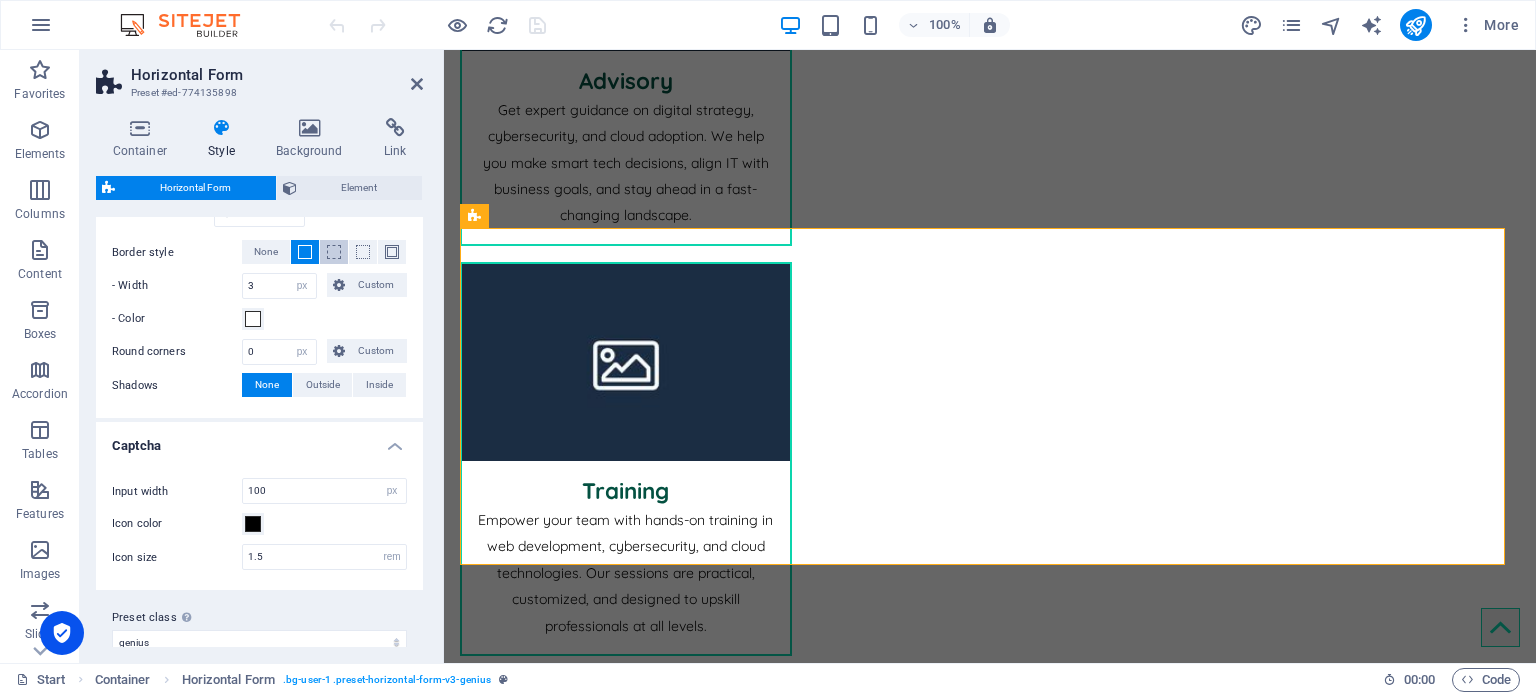 click at bounding box center (334, 252) 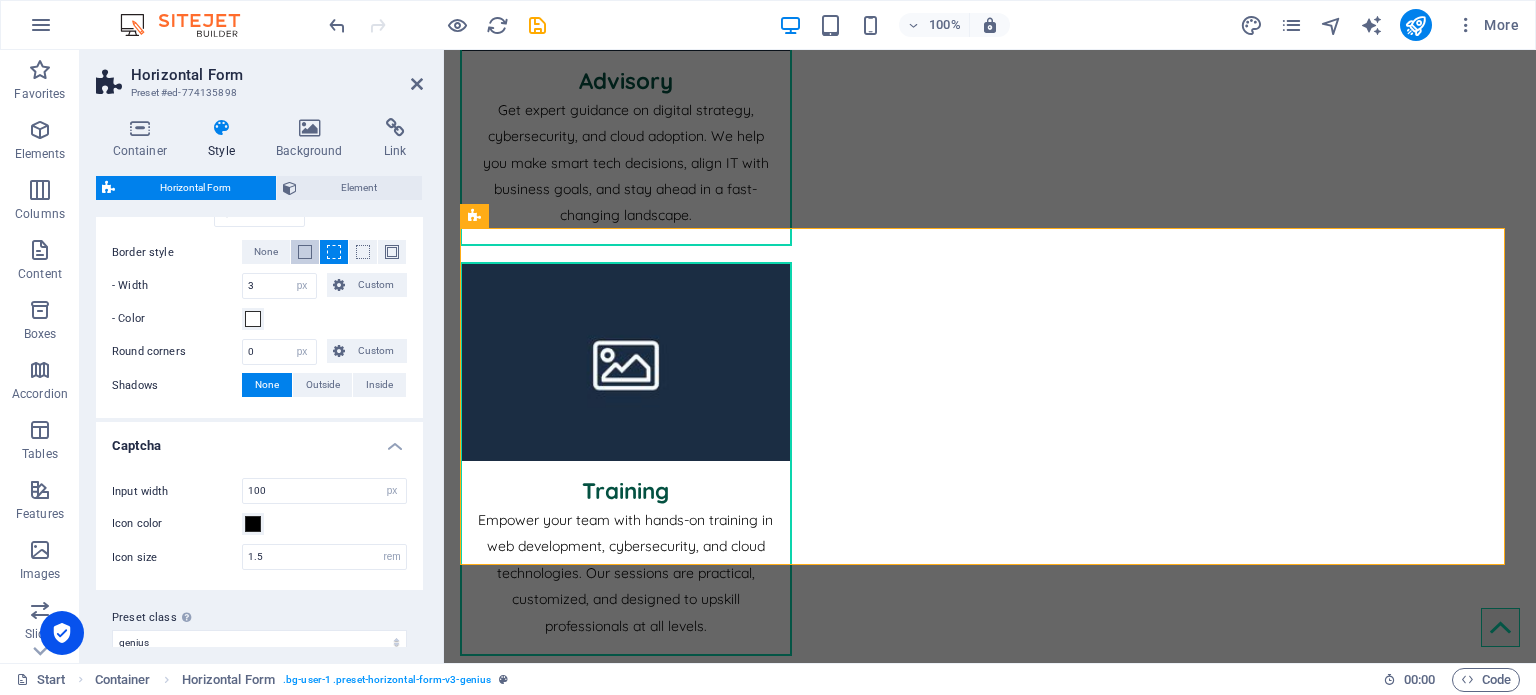 click at bounding box center [305, 252] 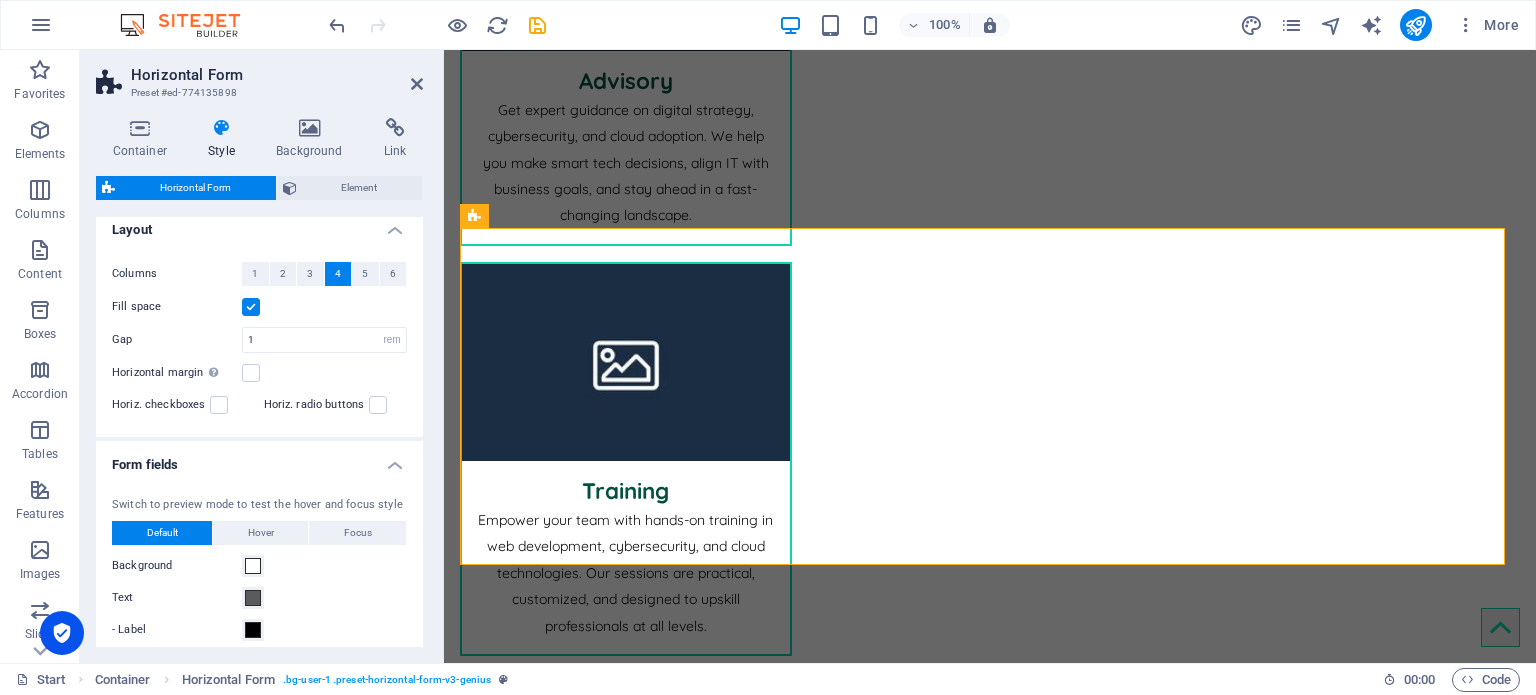 scroll, scrollTop: 0, scrollLeft: 0, axis: both 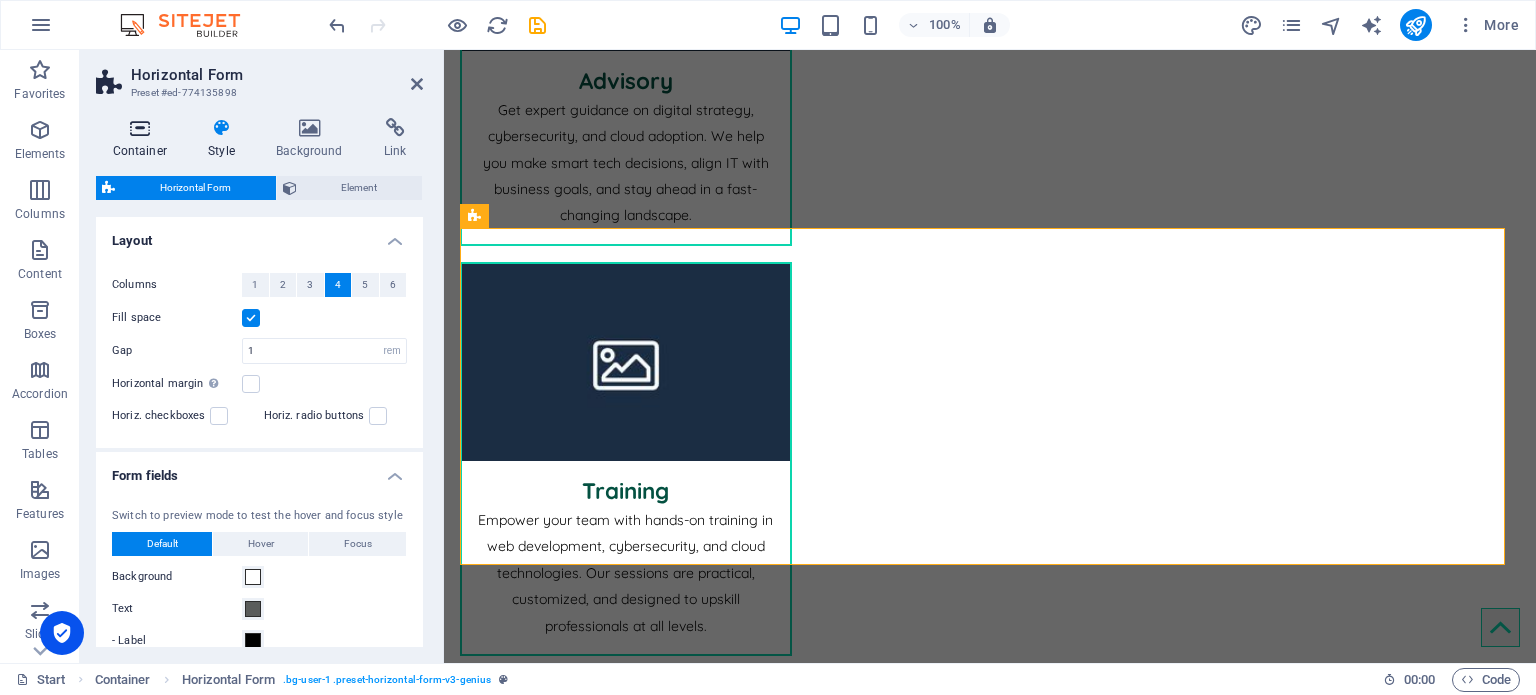 click at bounding box center [140, 128] 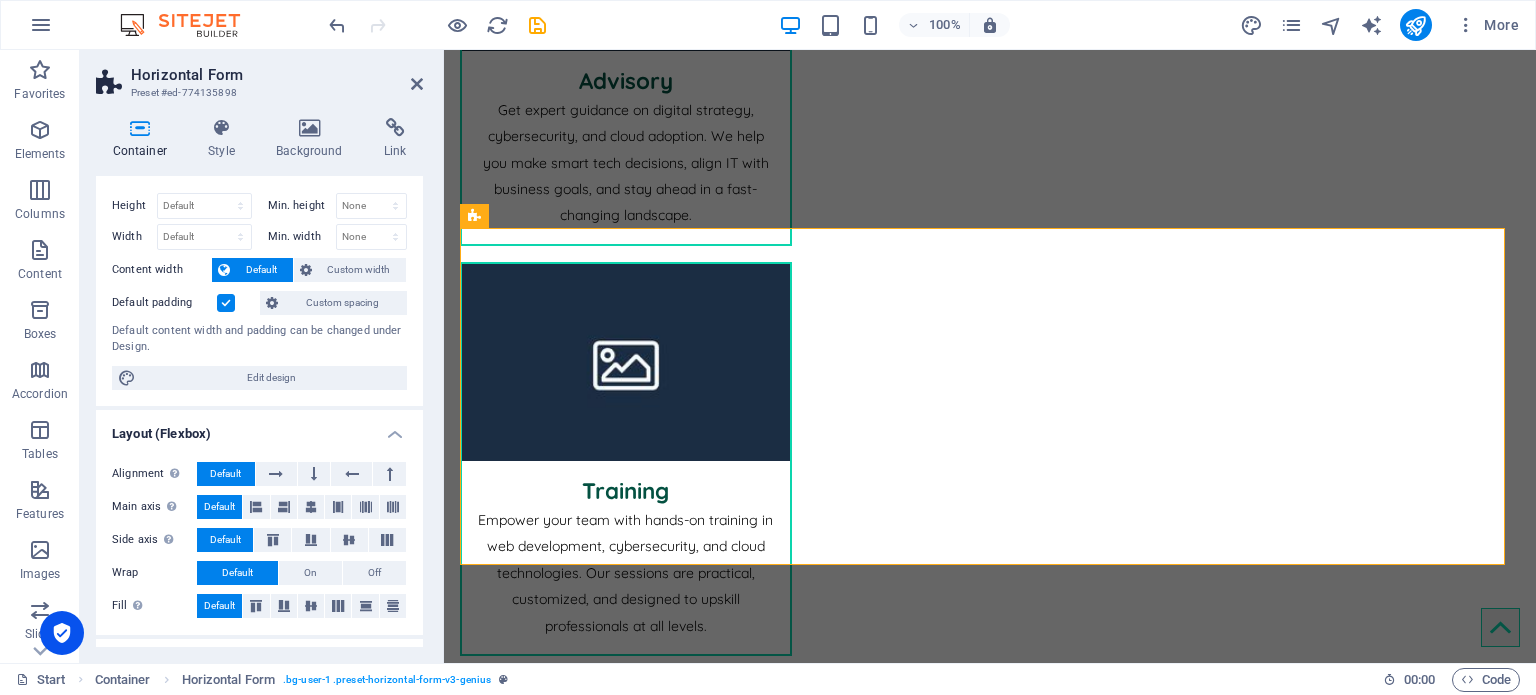 scroll, scrollTop: 0, scrollLeft: 0, axis: both 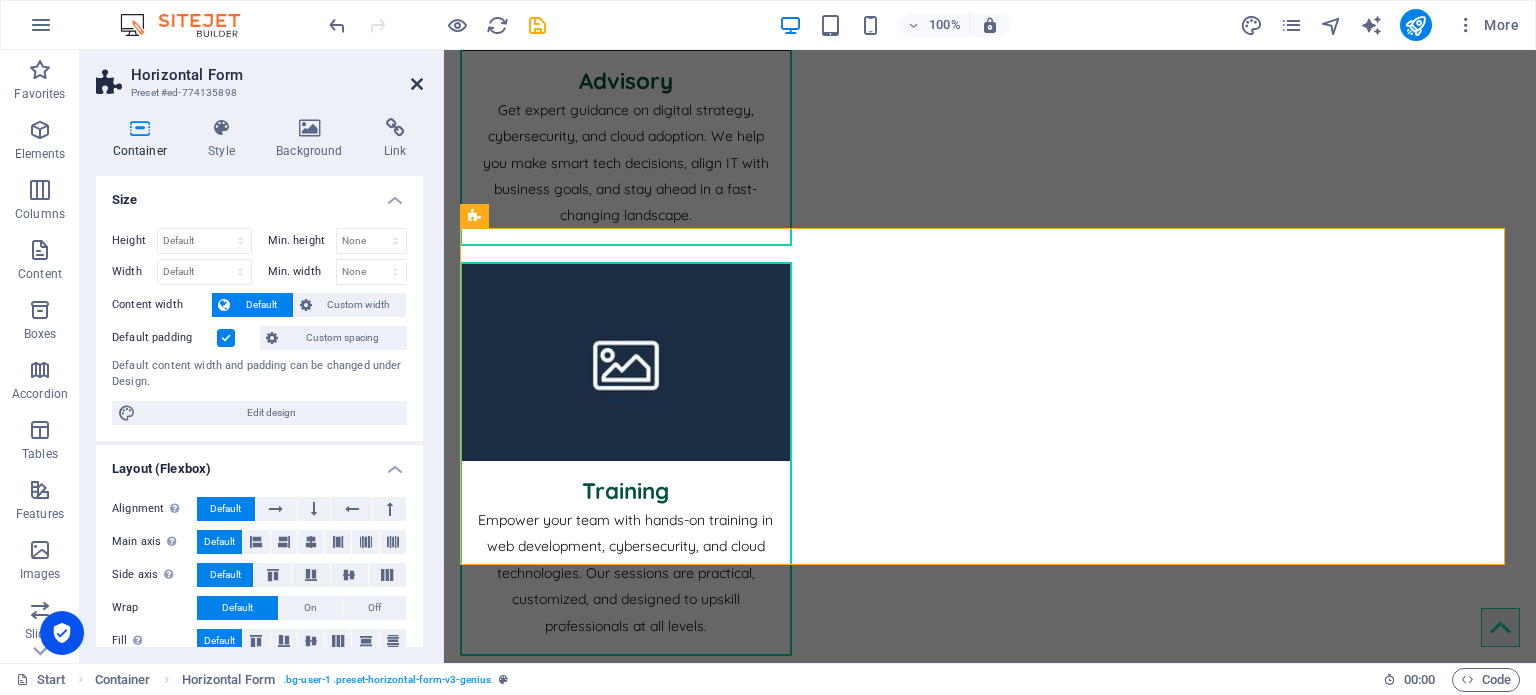 click at bounding box center (417, 84) 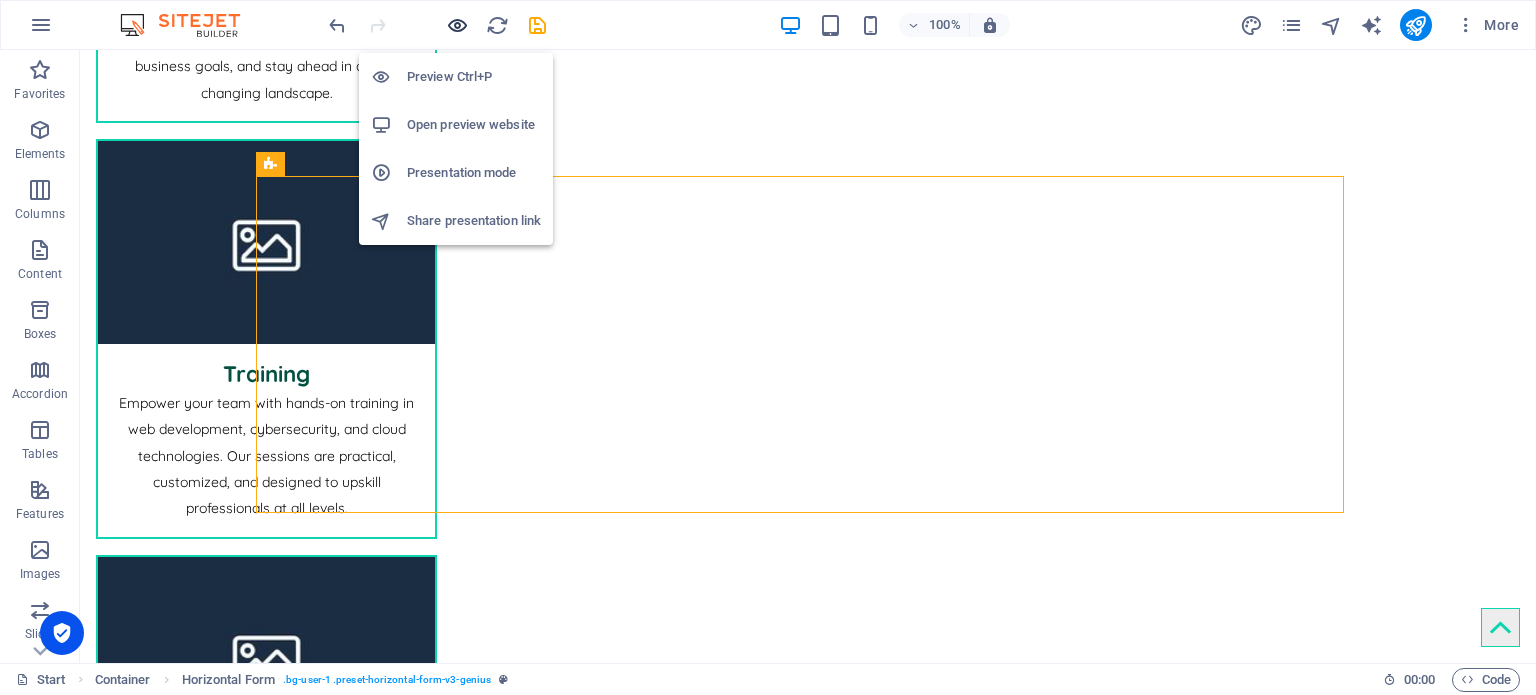 click at bounding box center (457, 25) 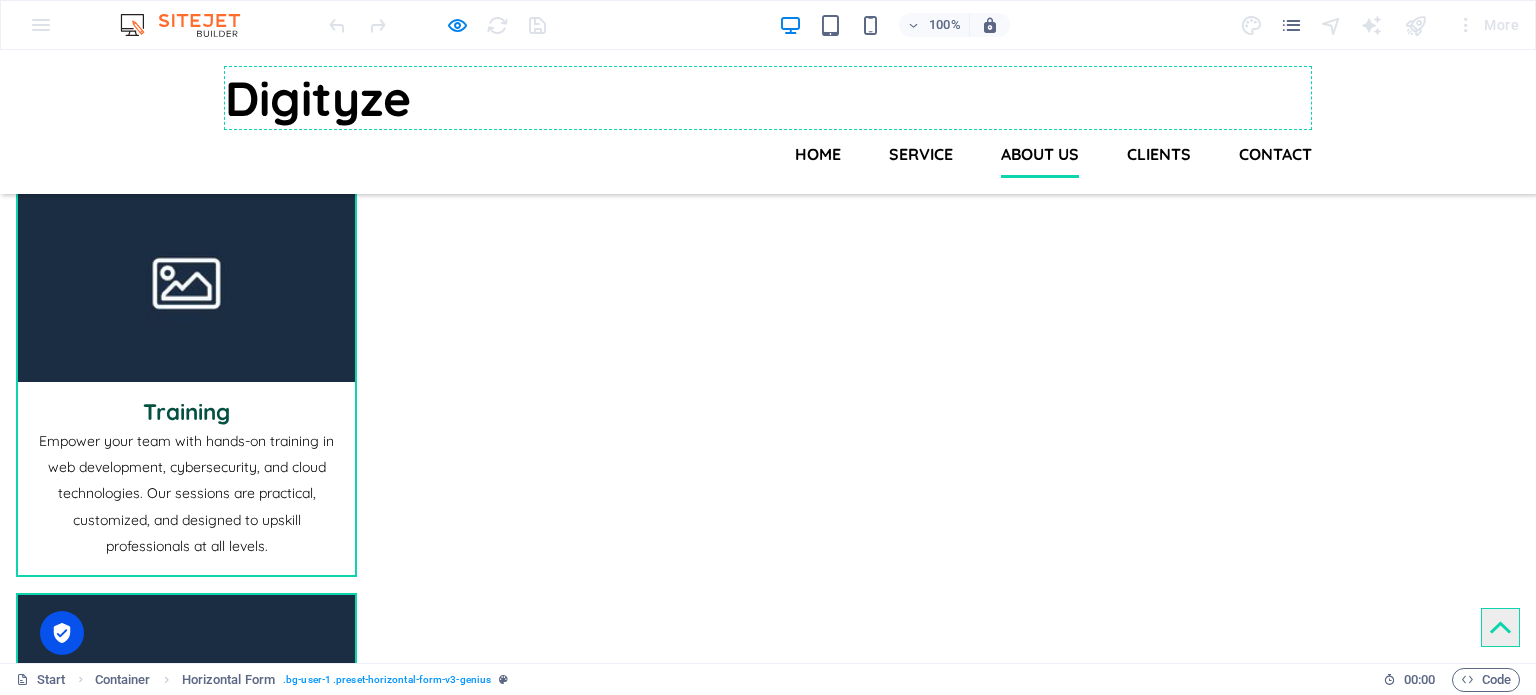 scroll, scrollTop: 1985, scrollLeft: 0, axis: vertical 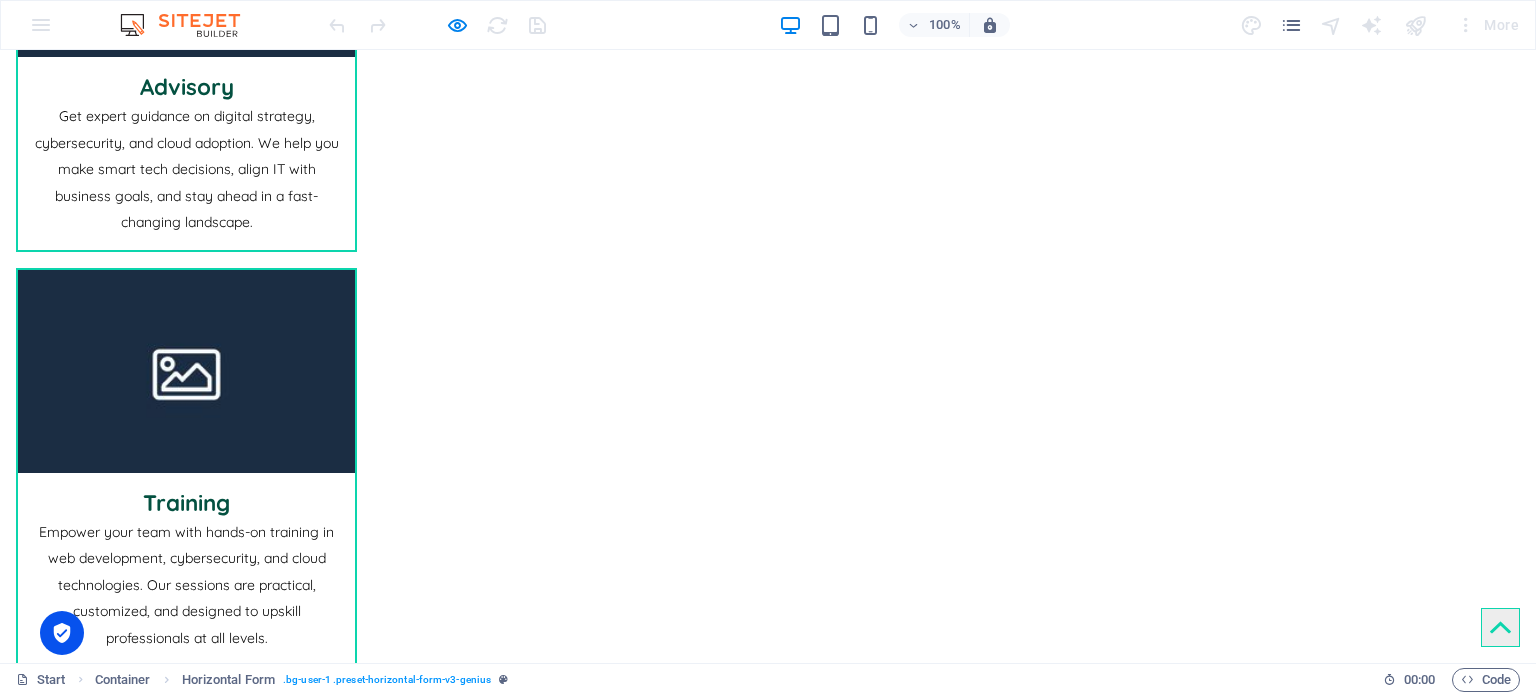 click at bounding box center [356, 2293] 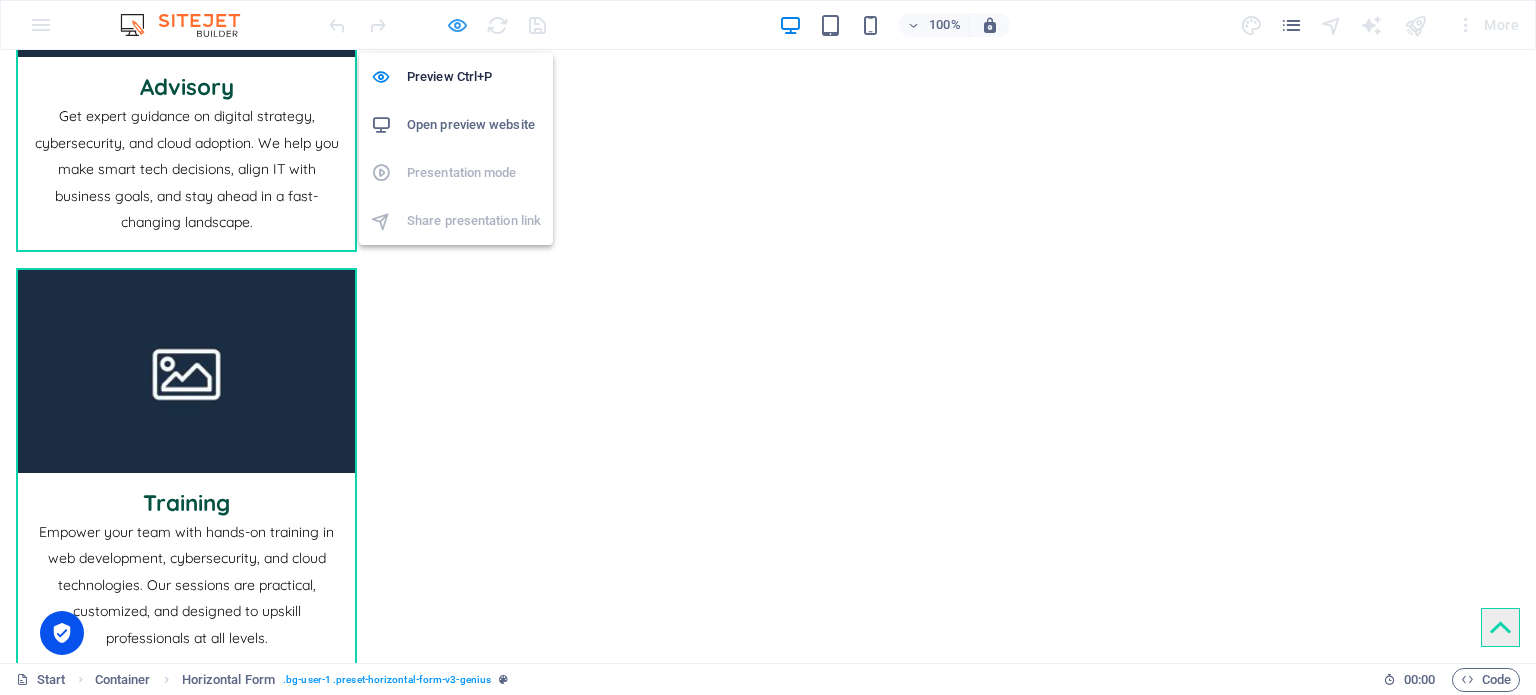 click at bounding box center (457, 25) 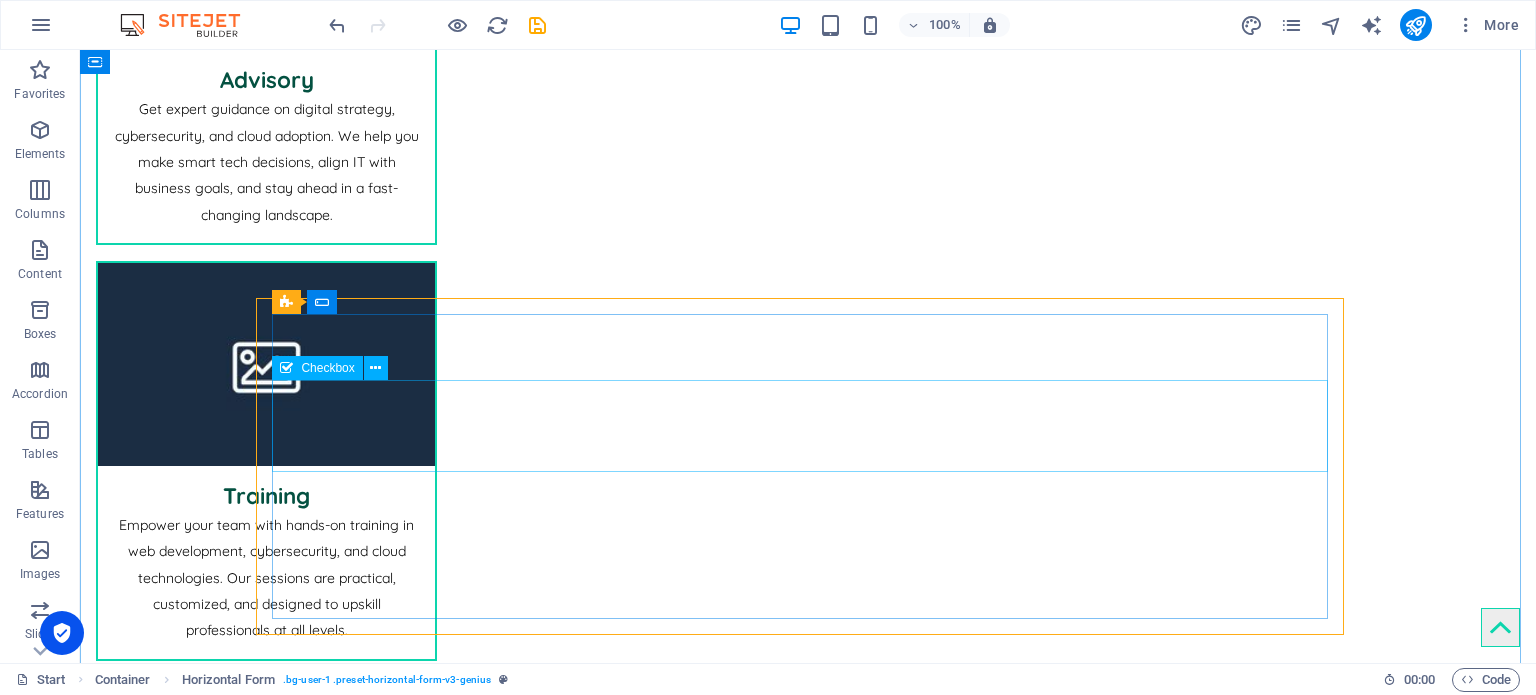 click on "I have read and understand the privacy policy." at bounding box center (808, 2516) 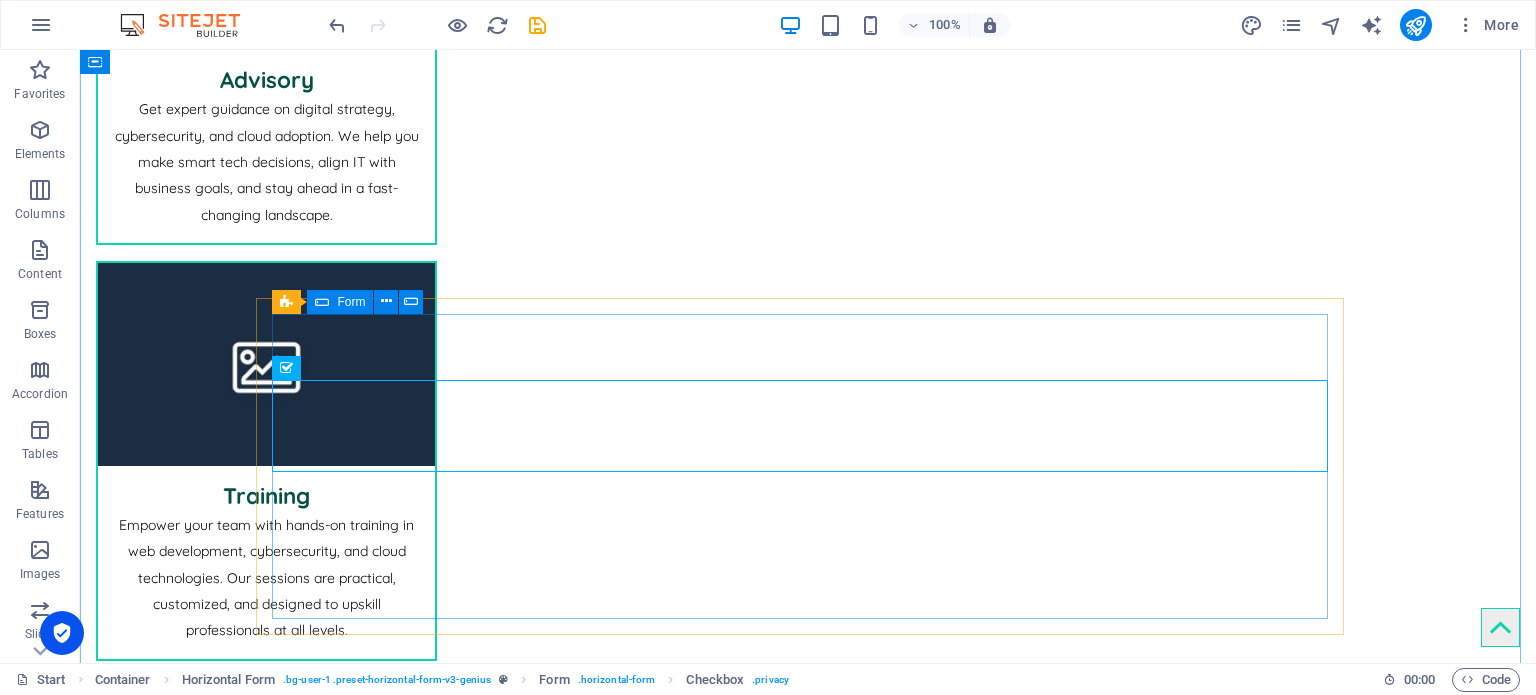 click on "Form" at bounding box center (351, 302) 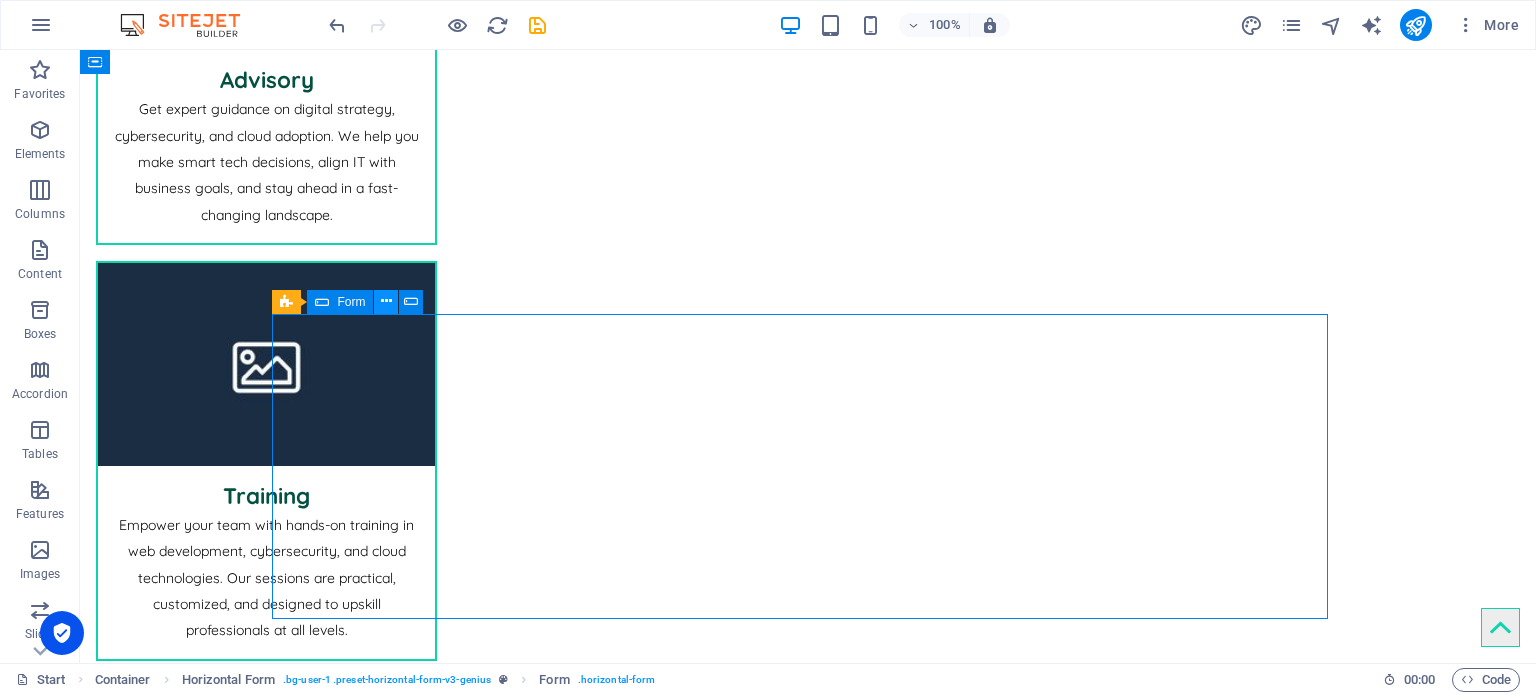 click at bounding box center [386, 301] 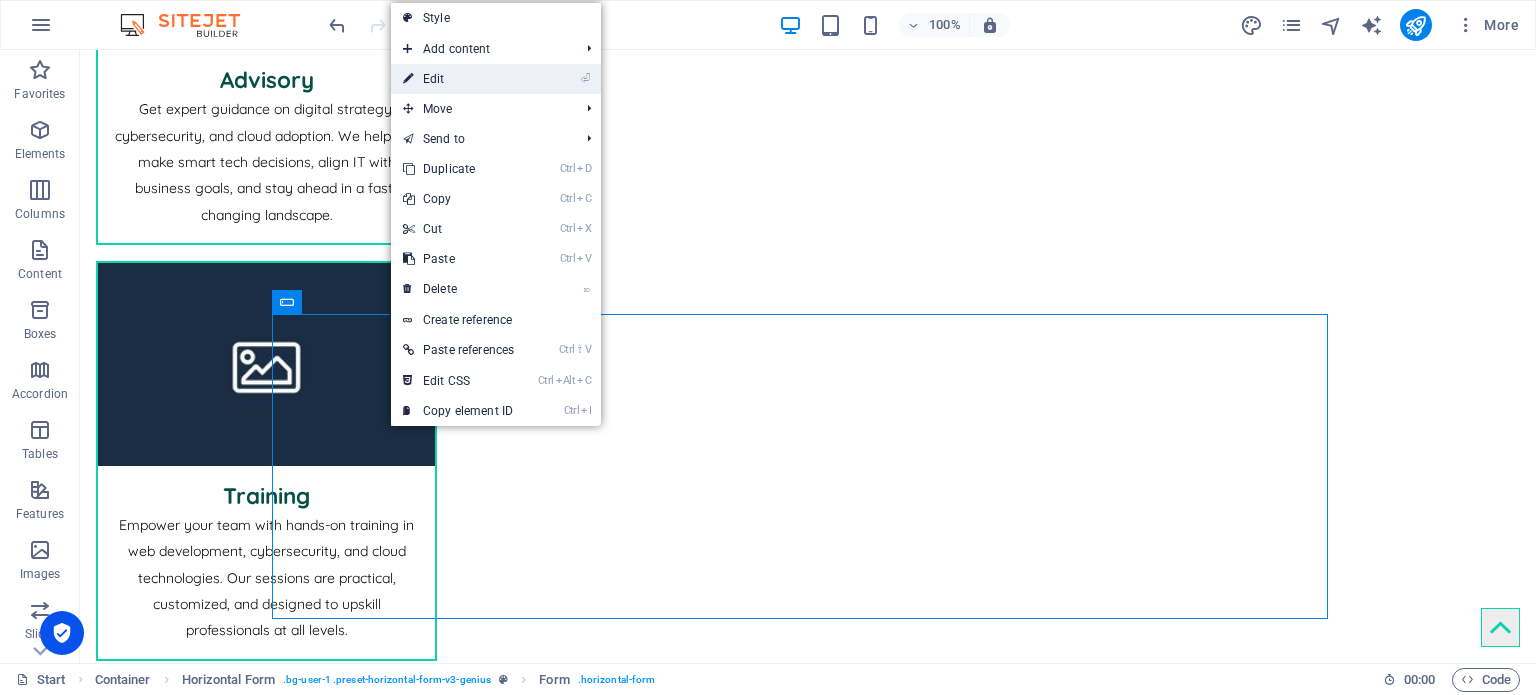 click on "⏎  Edit" at bounding box center [458, 79] 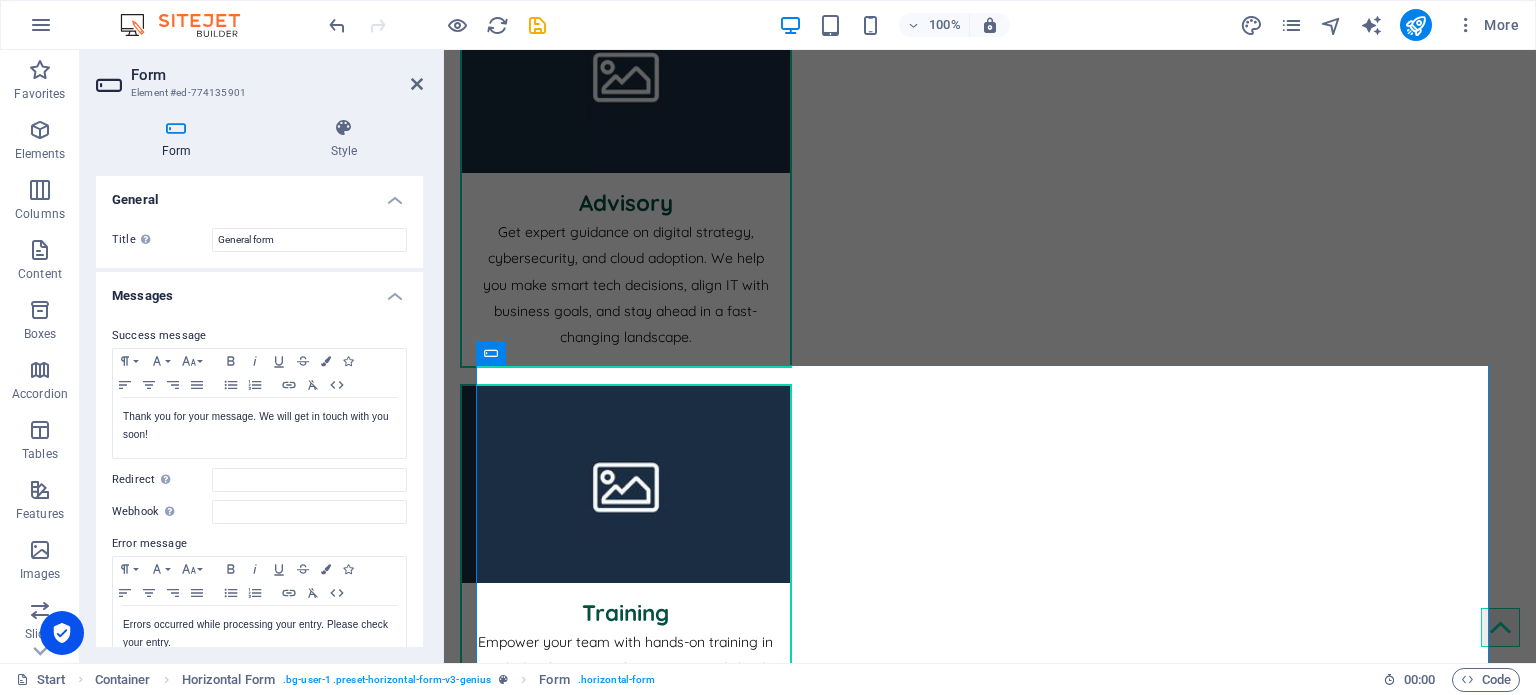 click on "Form" at bounding box center [180, 139] 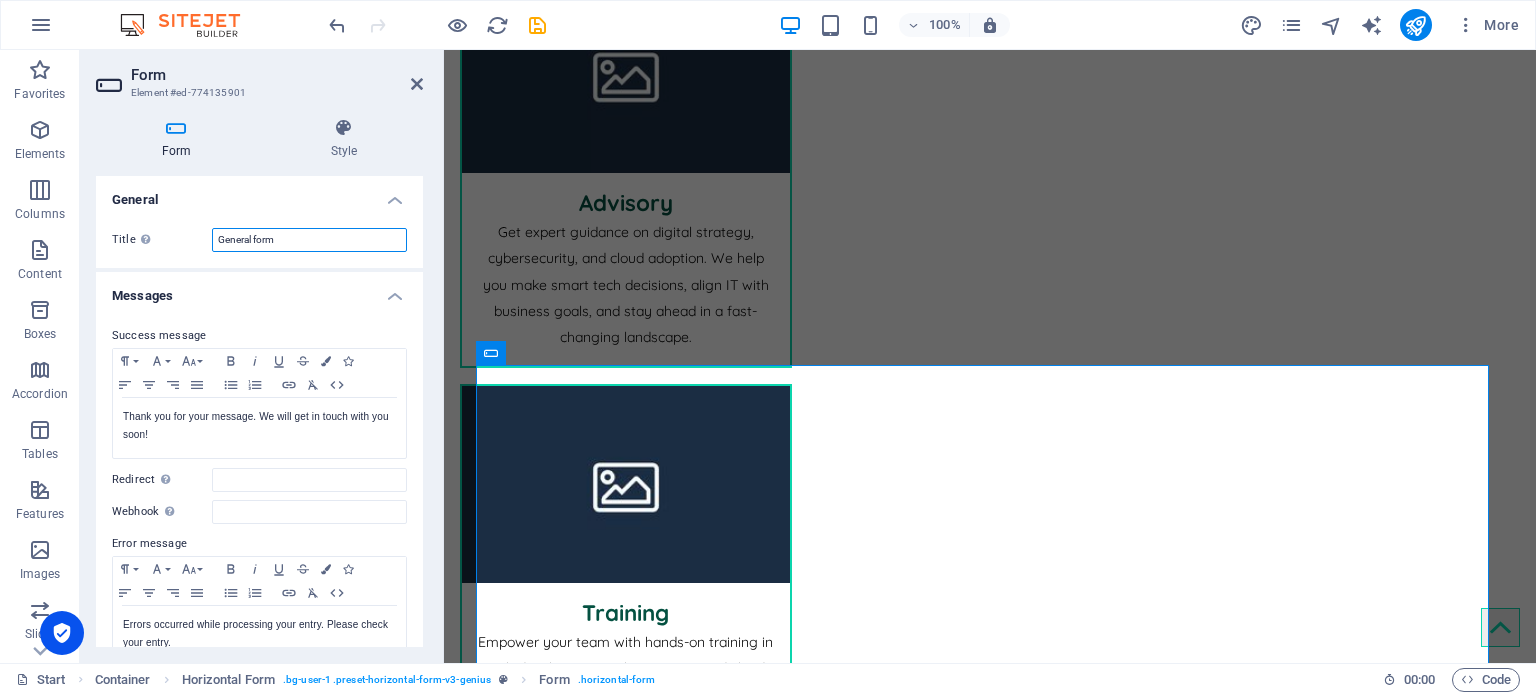 click on "General form" at bounding box center [309, 240] 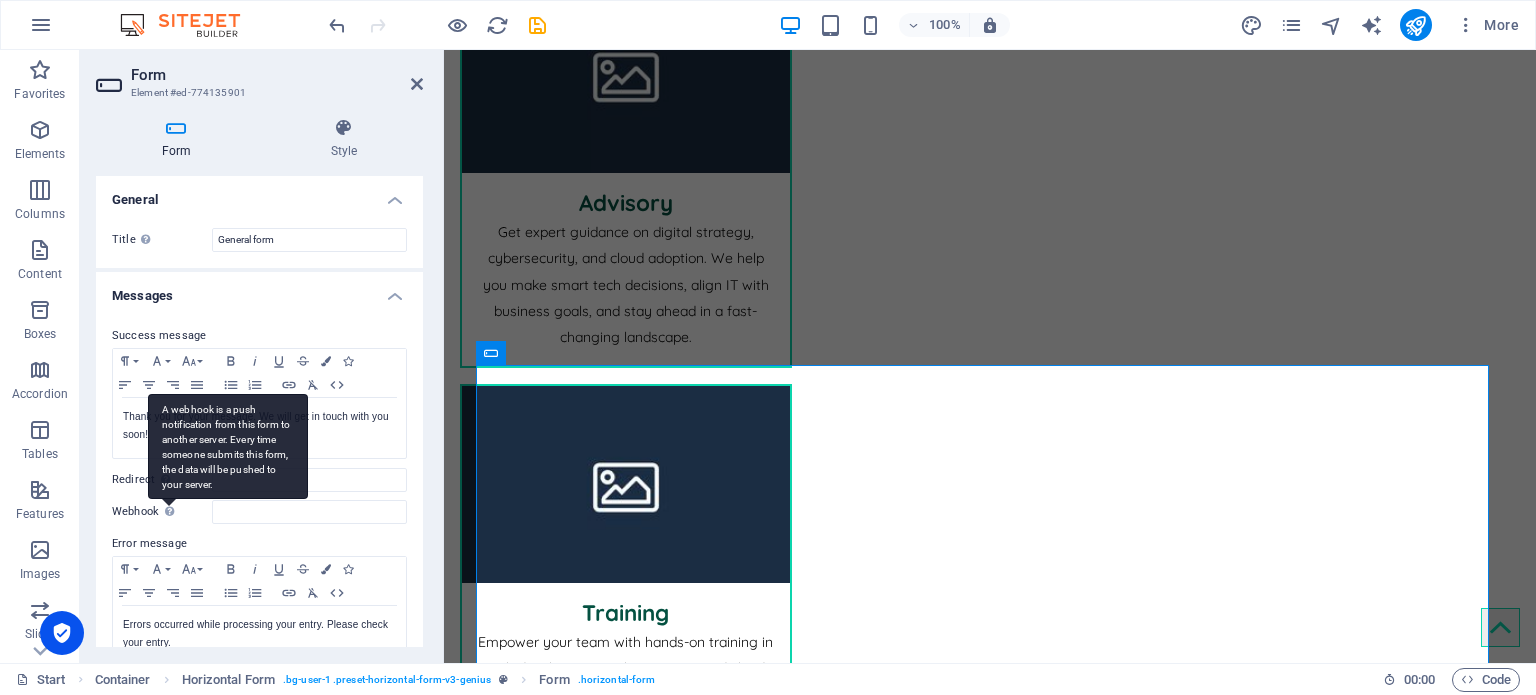click on "A webhook is a push notification from this form to another server. Every time someone submits this form, the data will be pushed to your server." at bounding box center (228, 446) 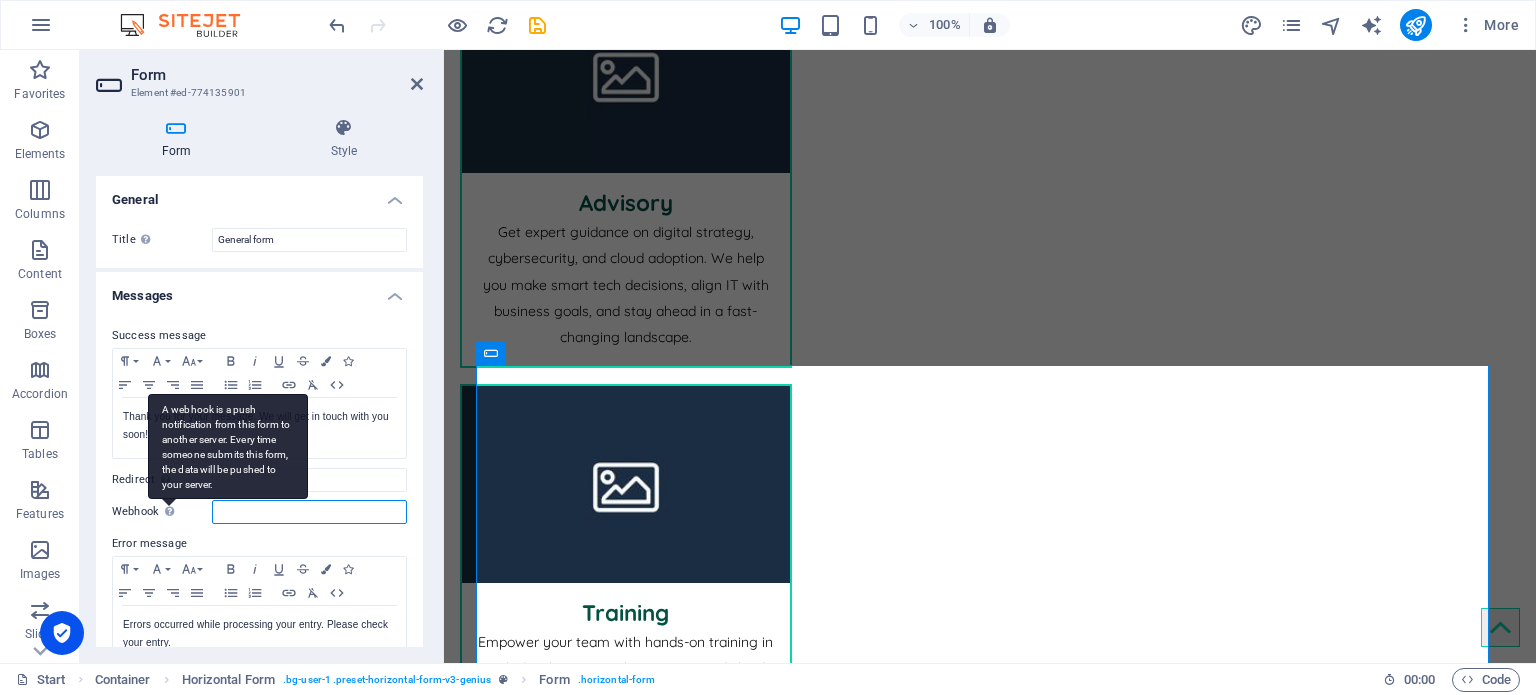 click on "Webhook A webhook is a push notification from this form to another server. Every time someone submits this form, the data will be pushed to your server." at bounding box center [309, 512] 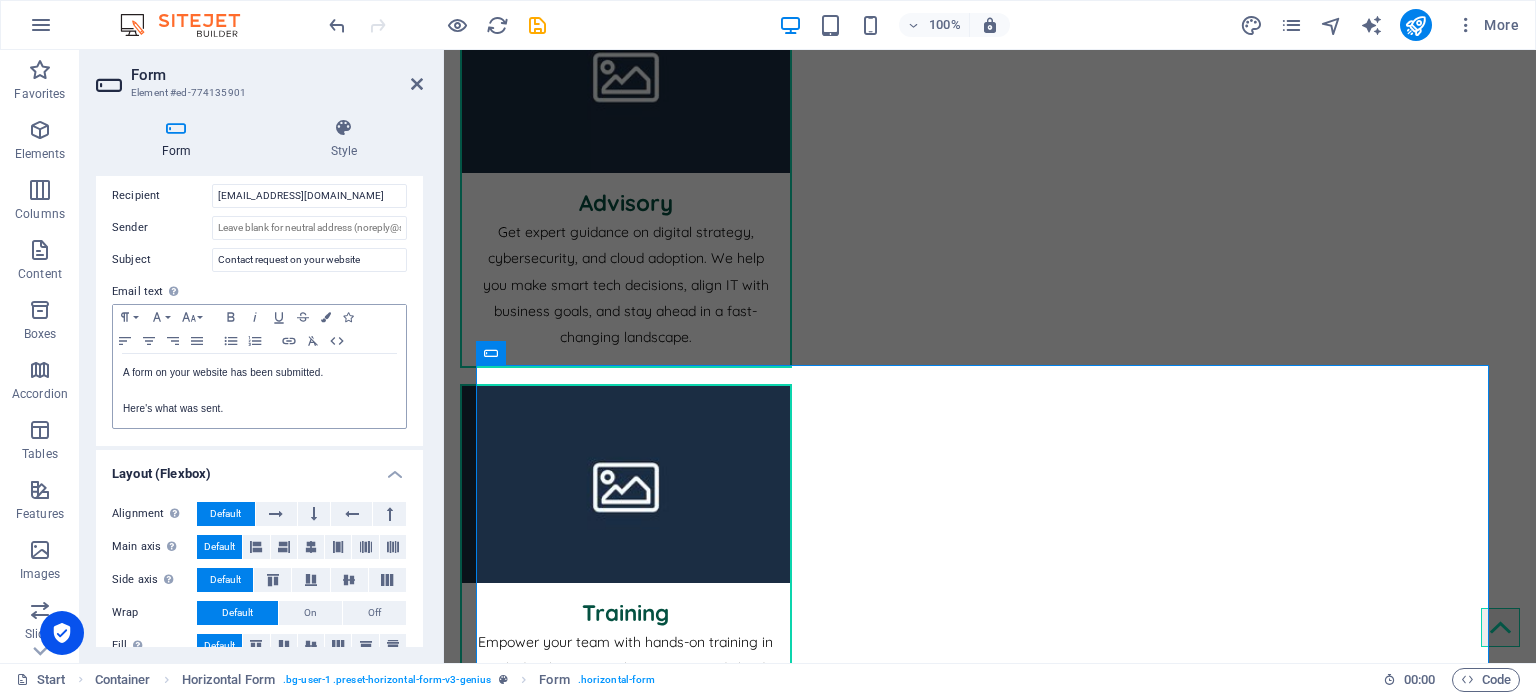 scroll, scrollTop: 645, scrollLeft: 0, axis: vertical 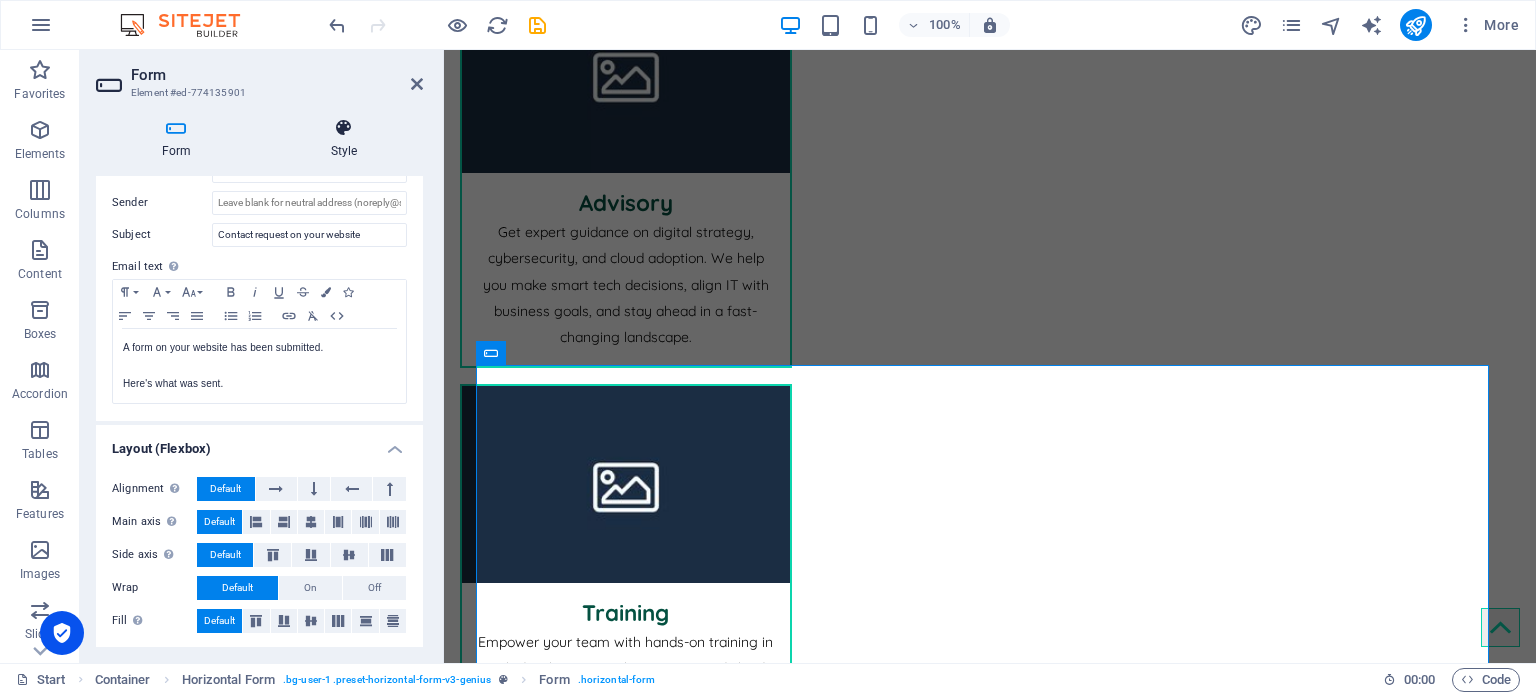 click on "Style" at bounding box center (344, 139) 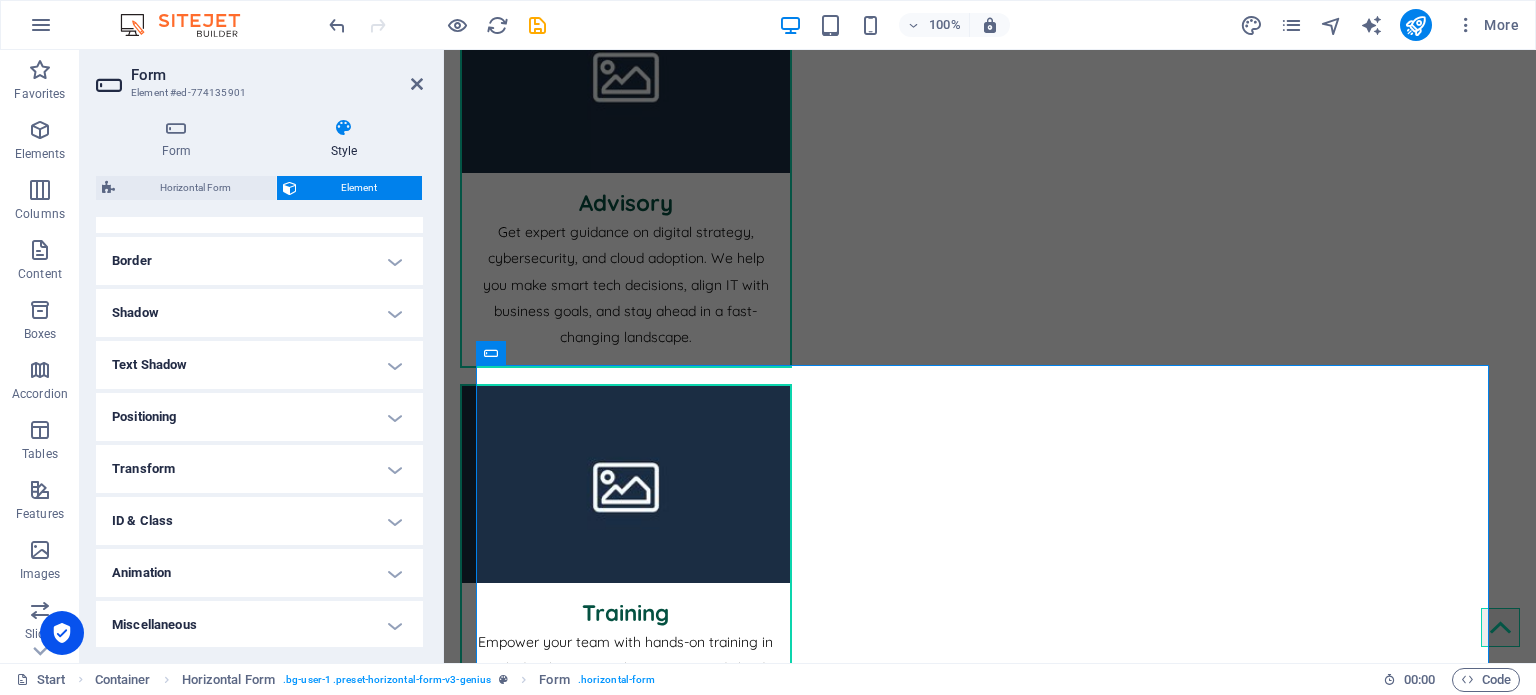 scroll, scrollTop: 414, scrollLeft: 0, axis: vertical 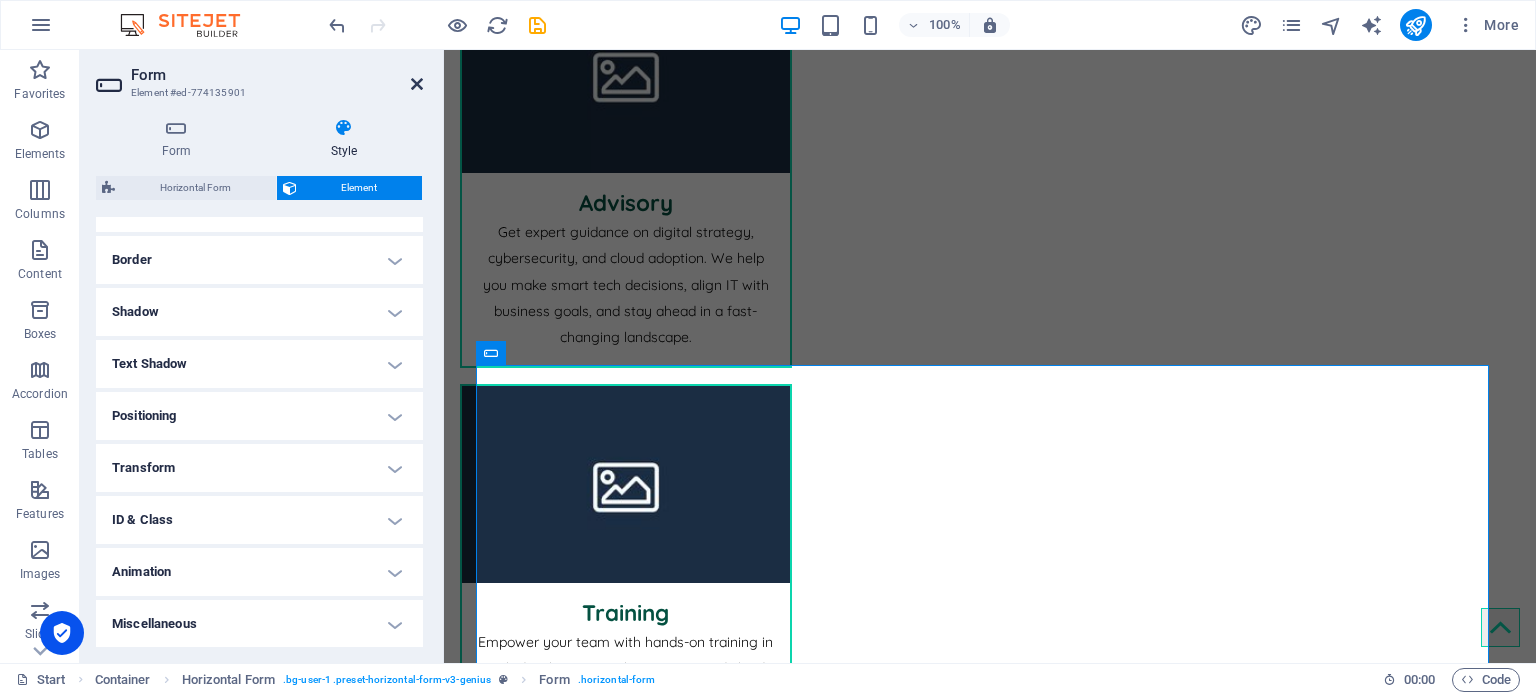 click at bounding box center (417, 84) 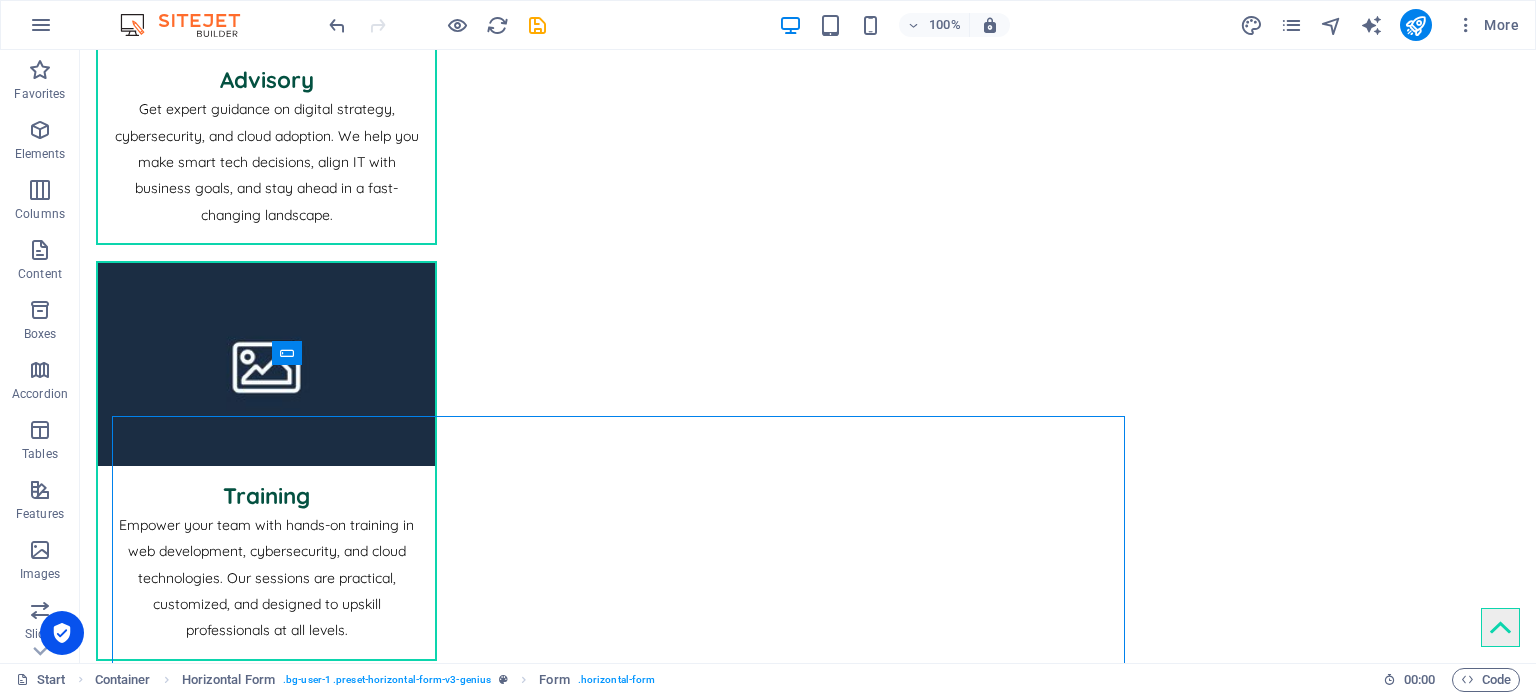 scroll, scrollTop: 1934, scrollLeft: 0, axis: vertical 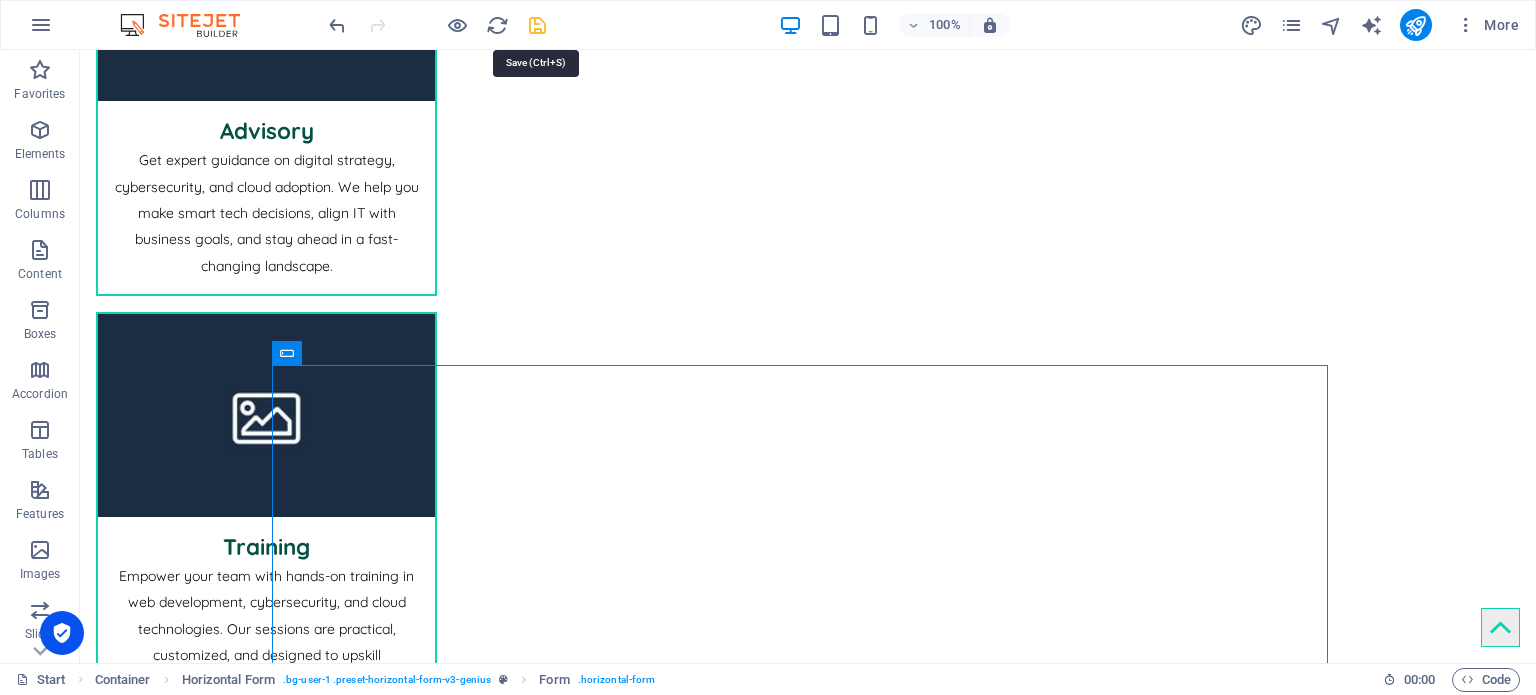 click at bounding box center (537, 25) 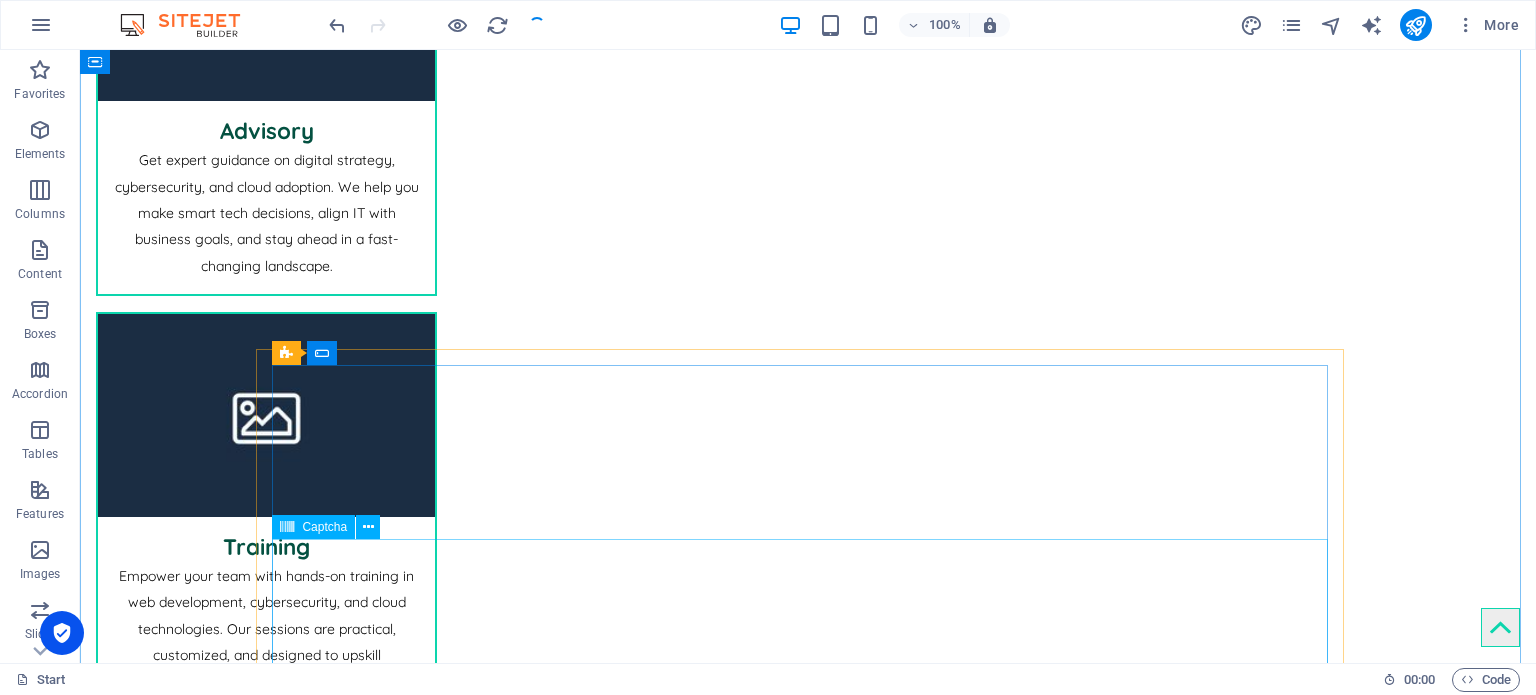 click on "Nicht lesbar? Neu generieren" at bounding box center [808, 2721] 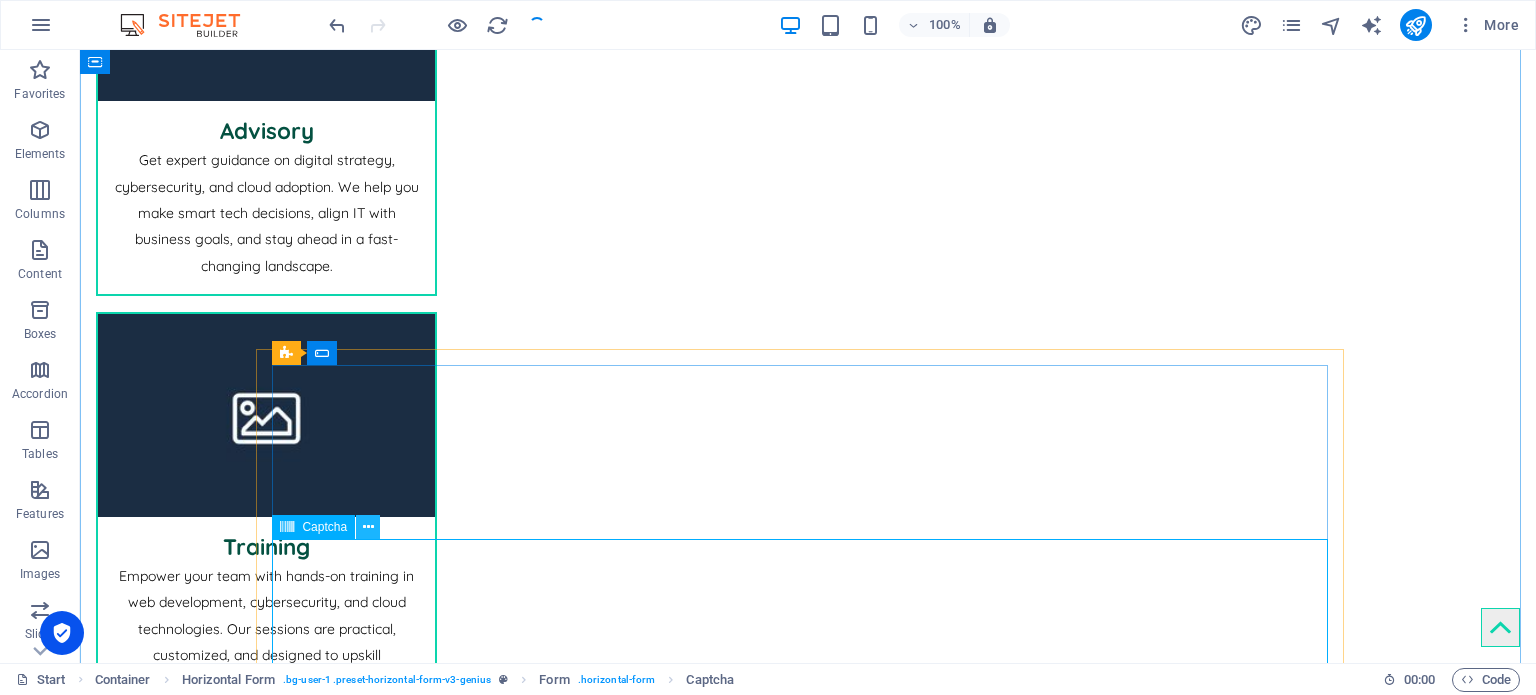 click at bounding box center (368, 527) 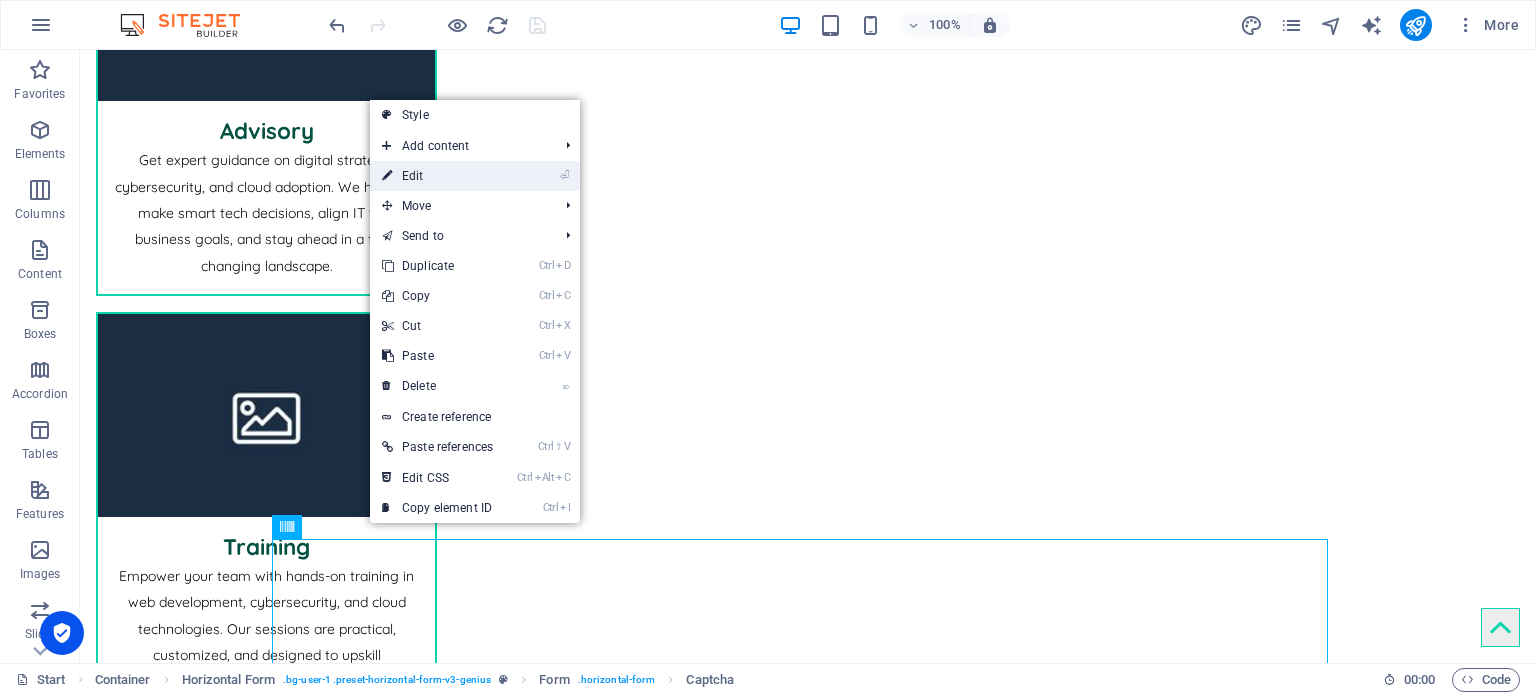 click on "⏎  Edit" at bounding box center (437, 176) 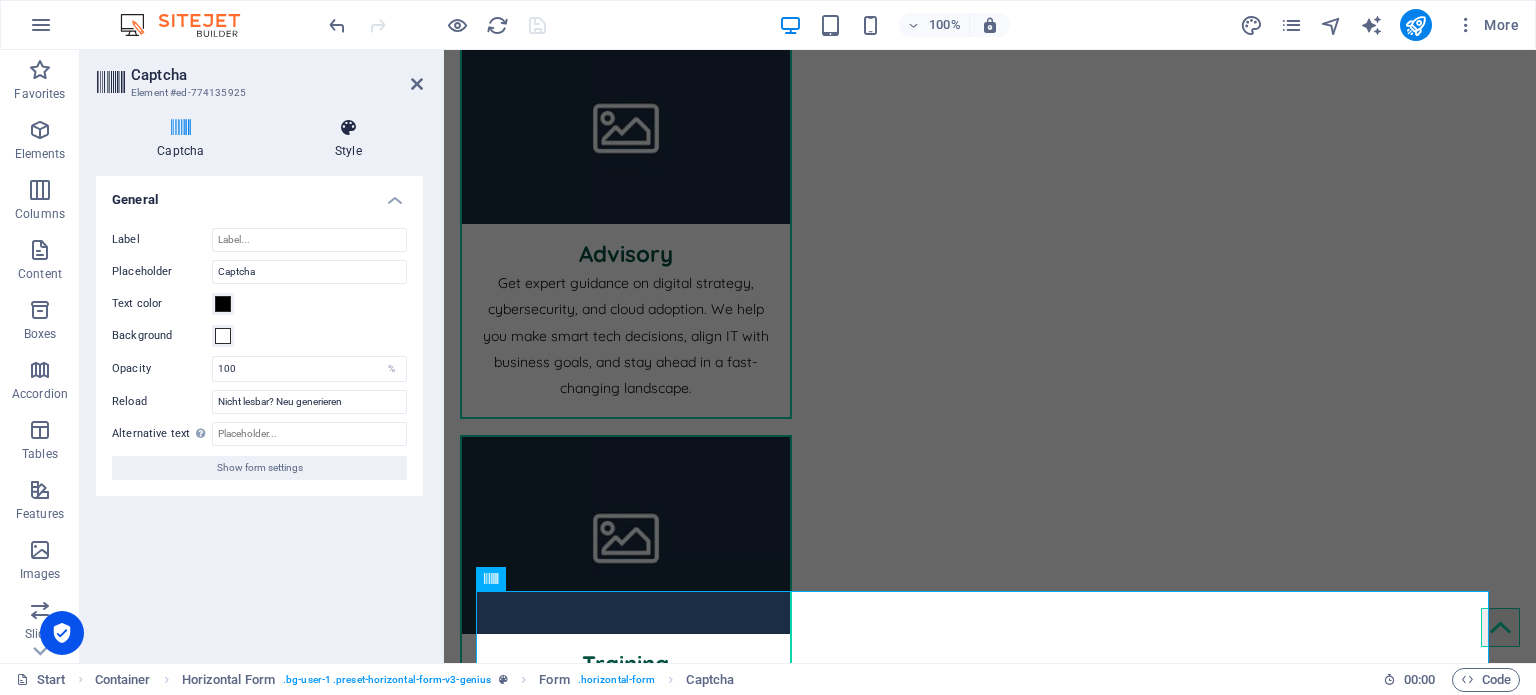 click at bounding box center [348, 128] 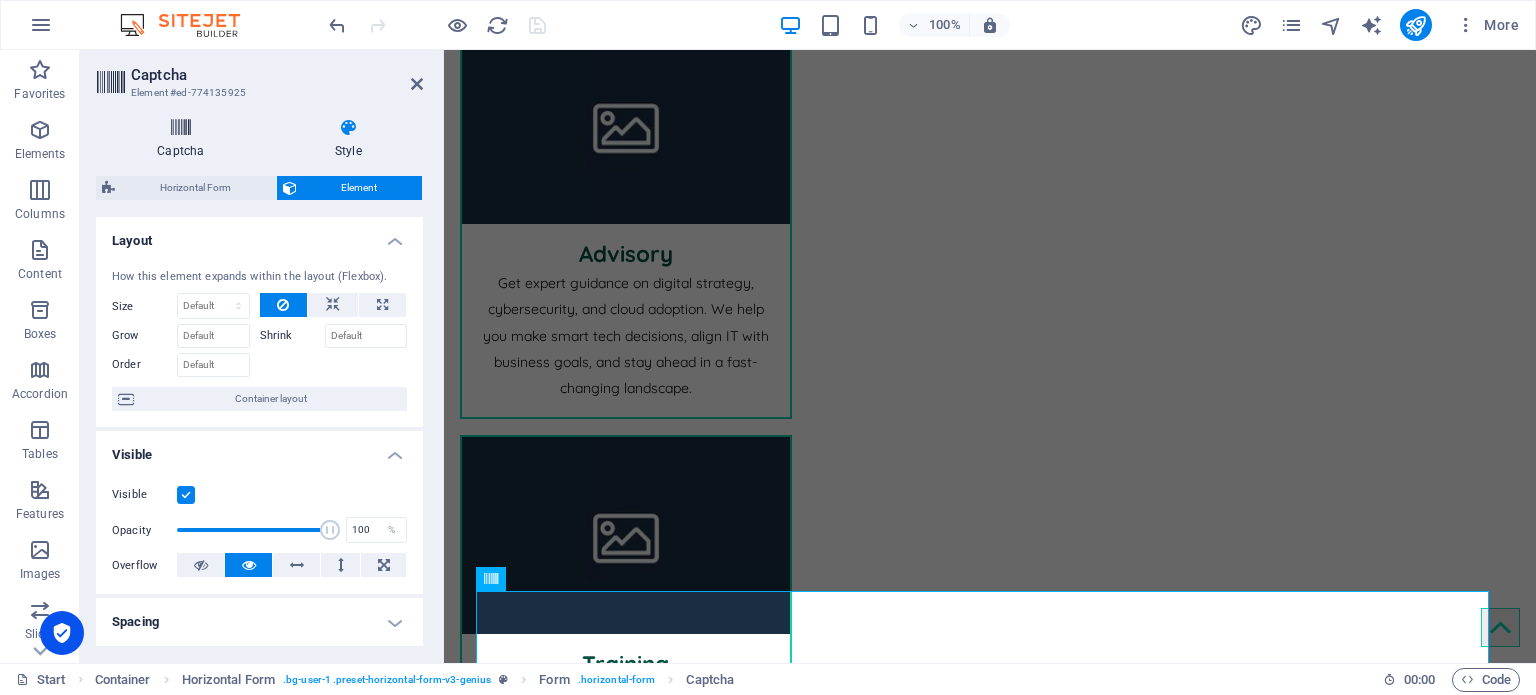 click at bounding box center (181, 128) 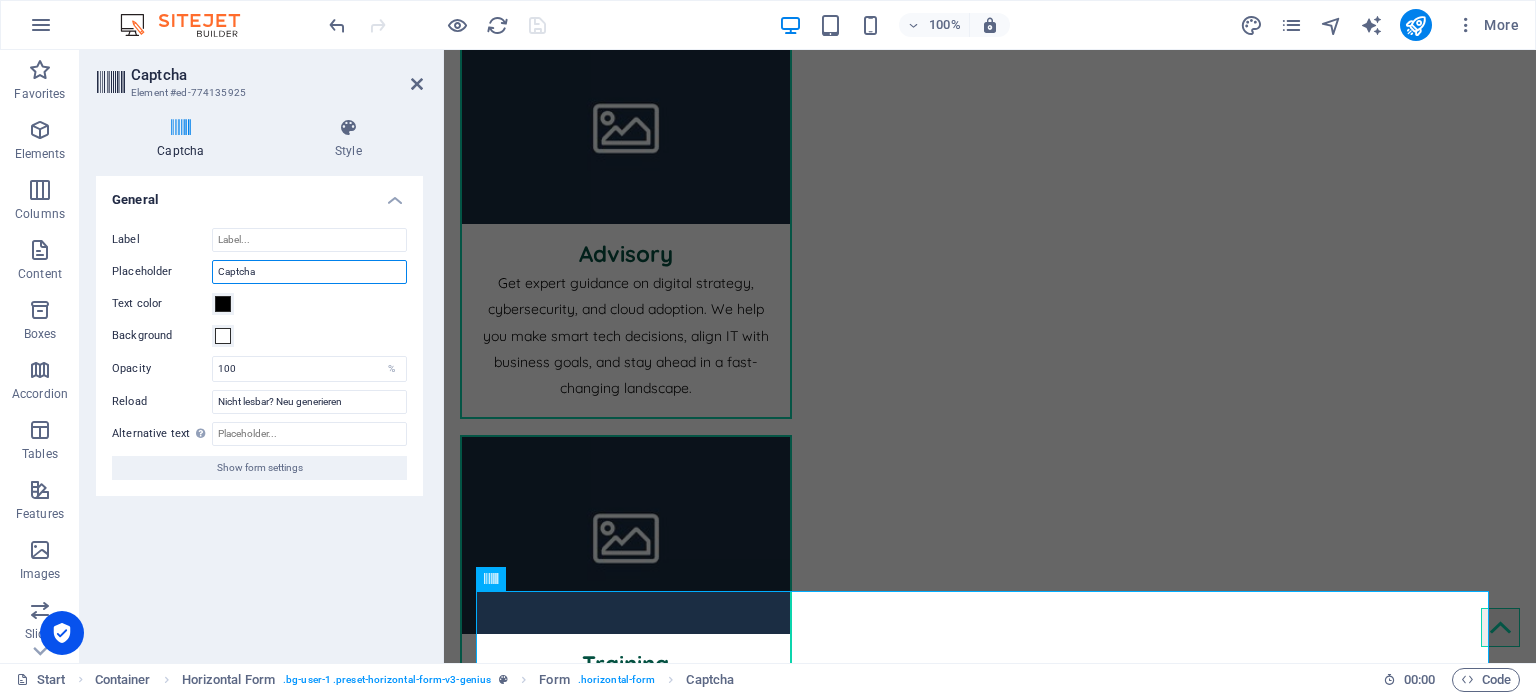 click on "Captcha" at bounding box center (309, 272) 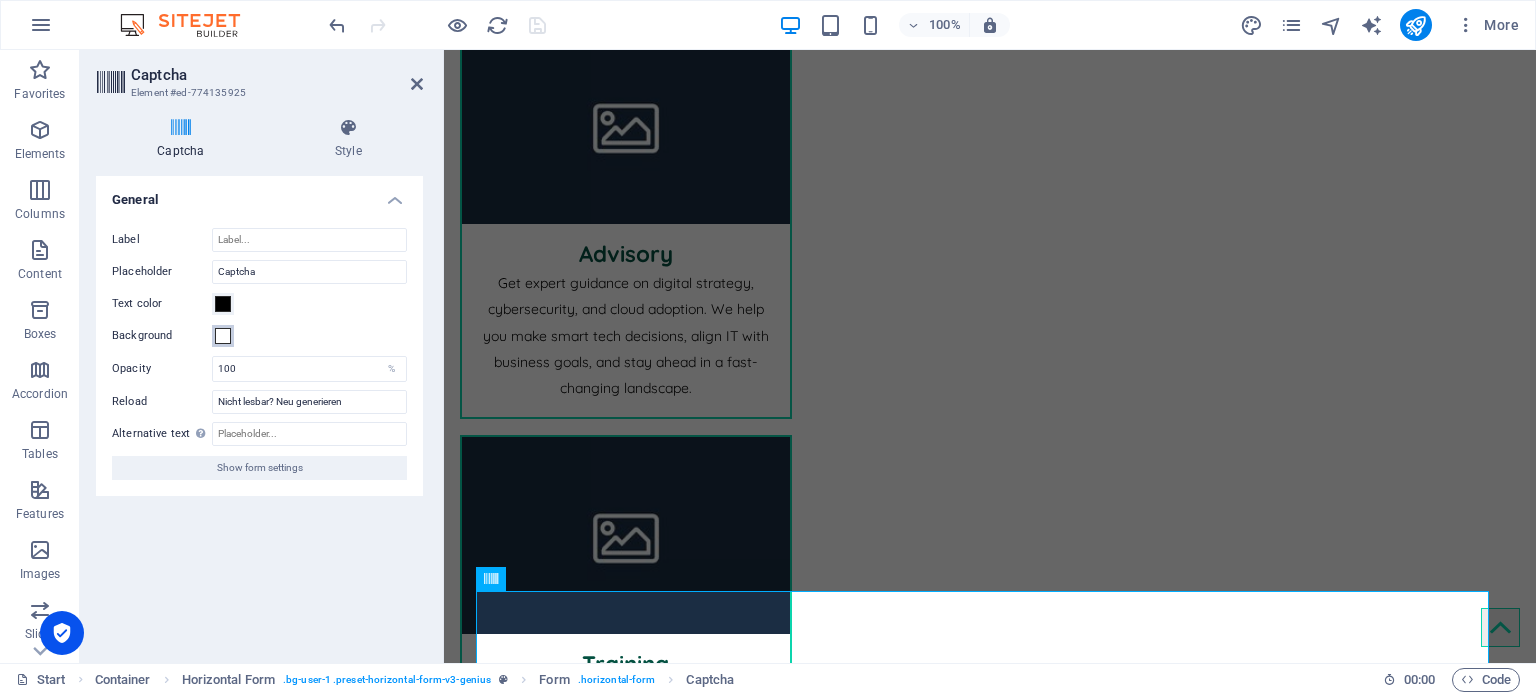 click at bounding box center (223, 336) 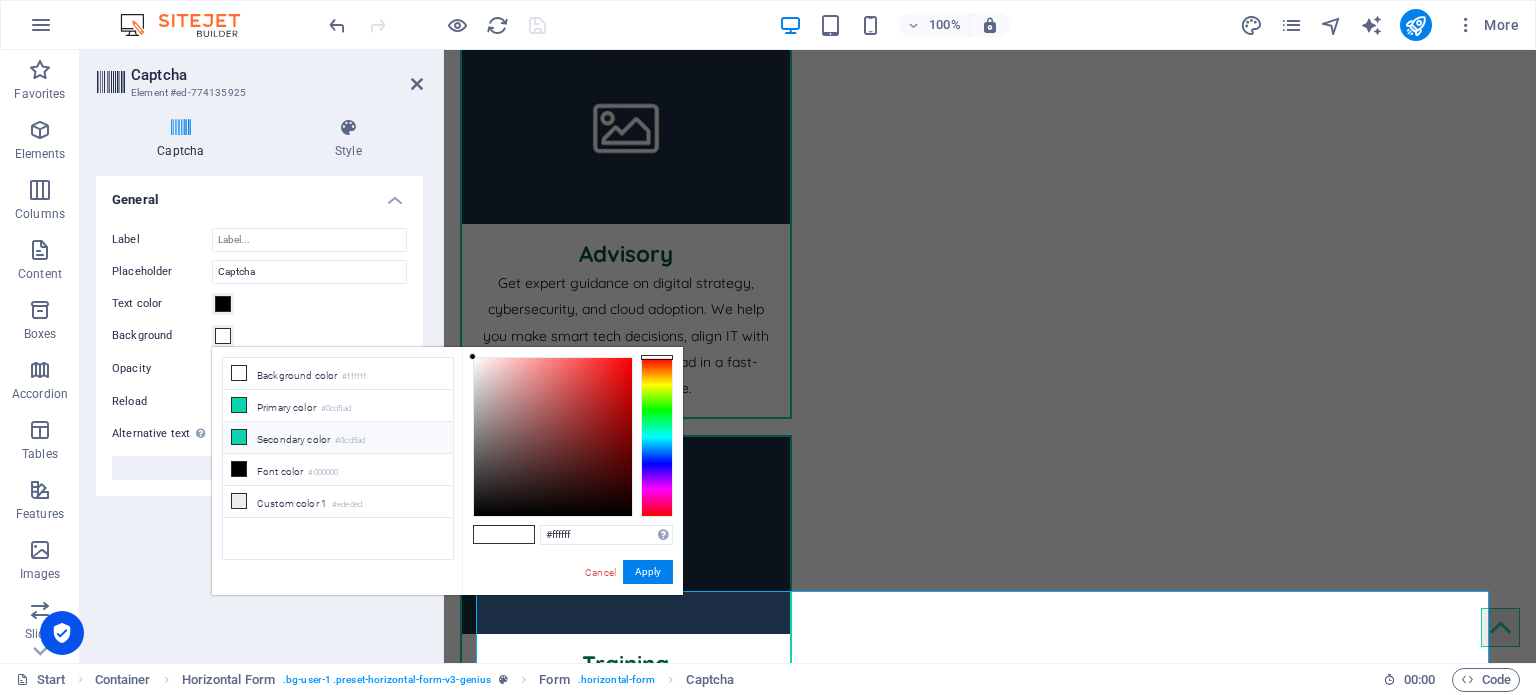 click at bounding box center (239, 437) 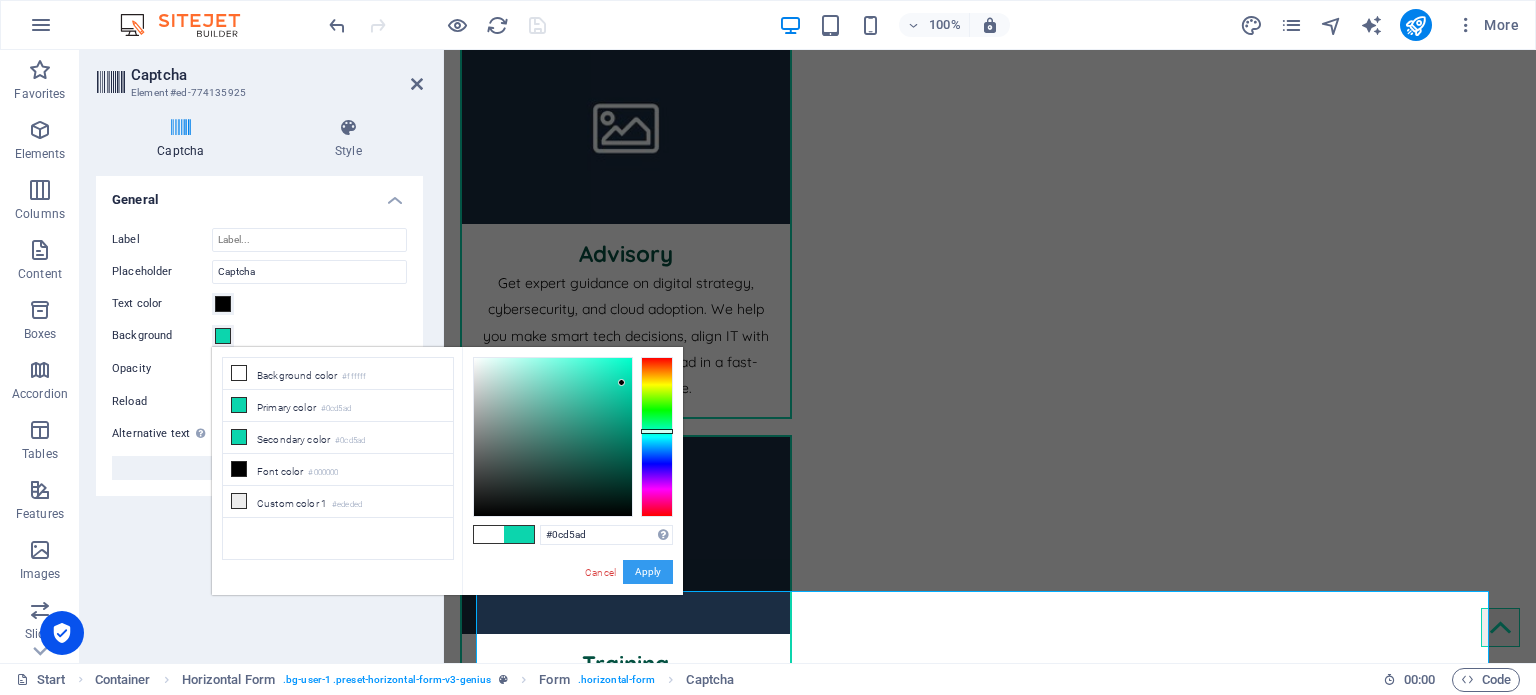 click on "Apply" at bounding box center (648, 572) 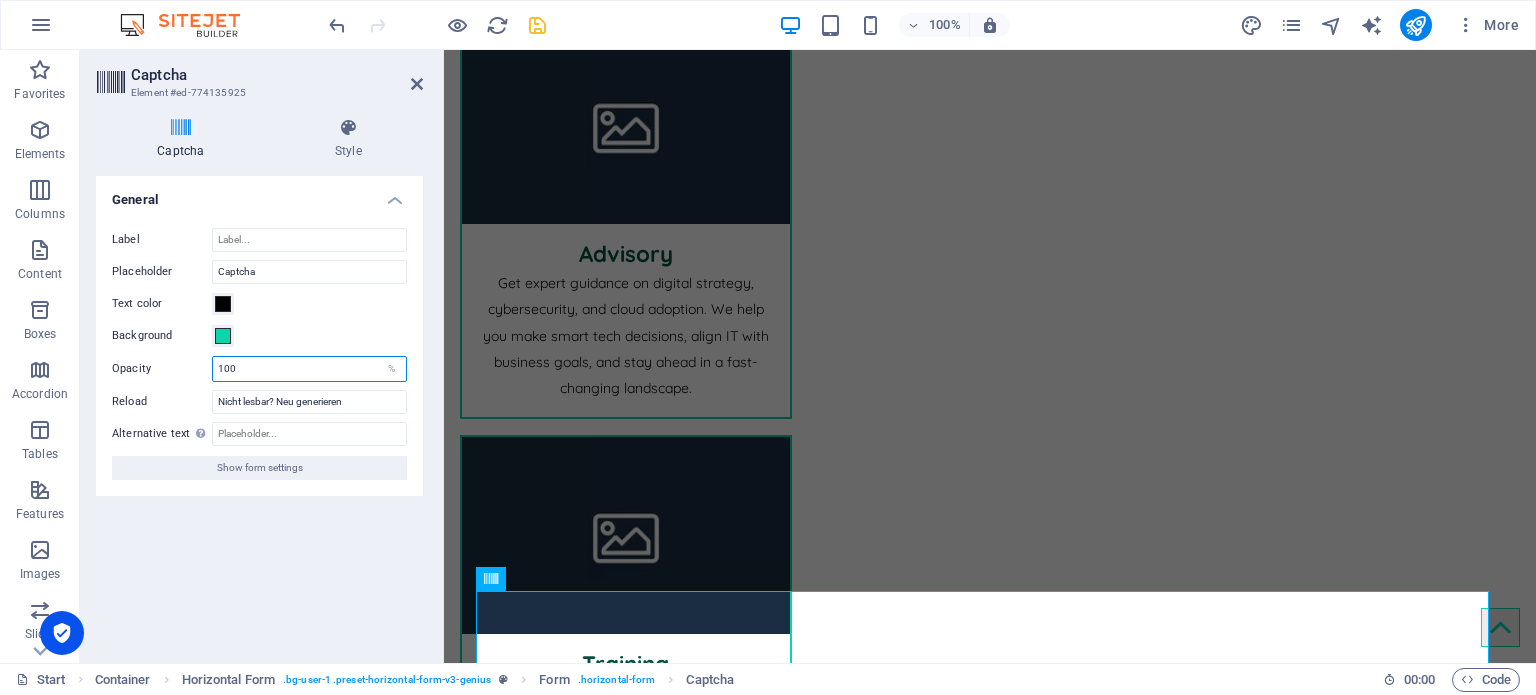 click on "100" at bounding box center [309, 369] 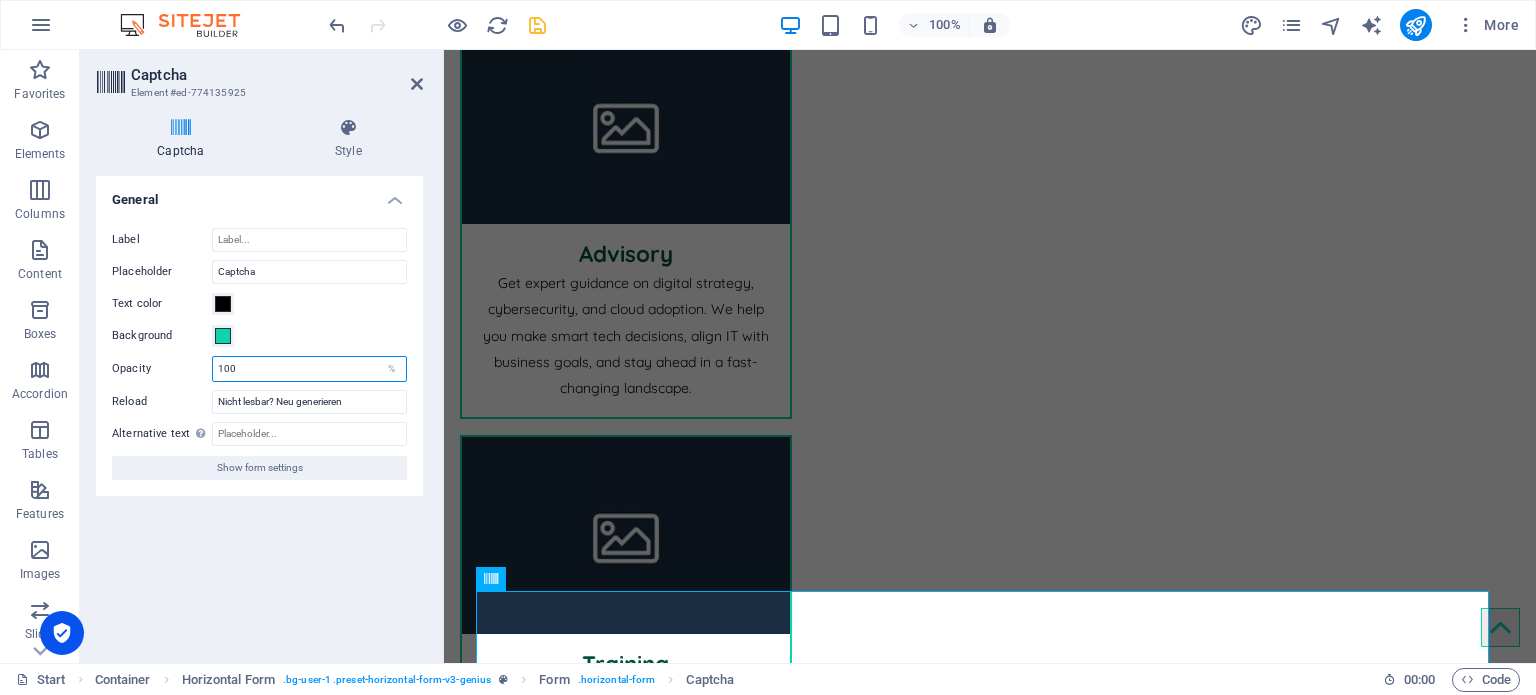 click on "100" at bounding box center [309, 369] 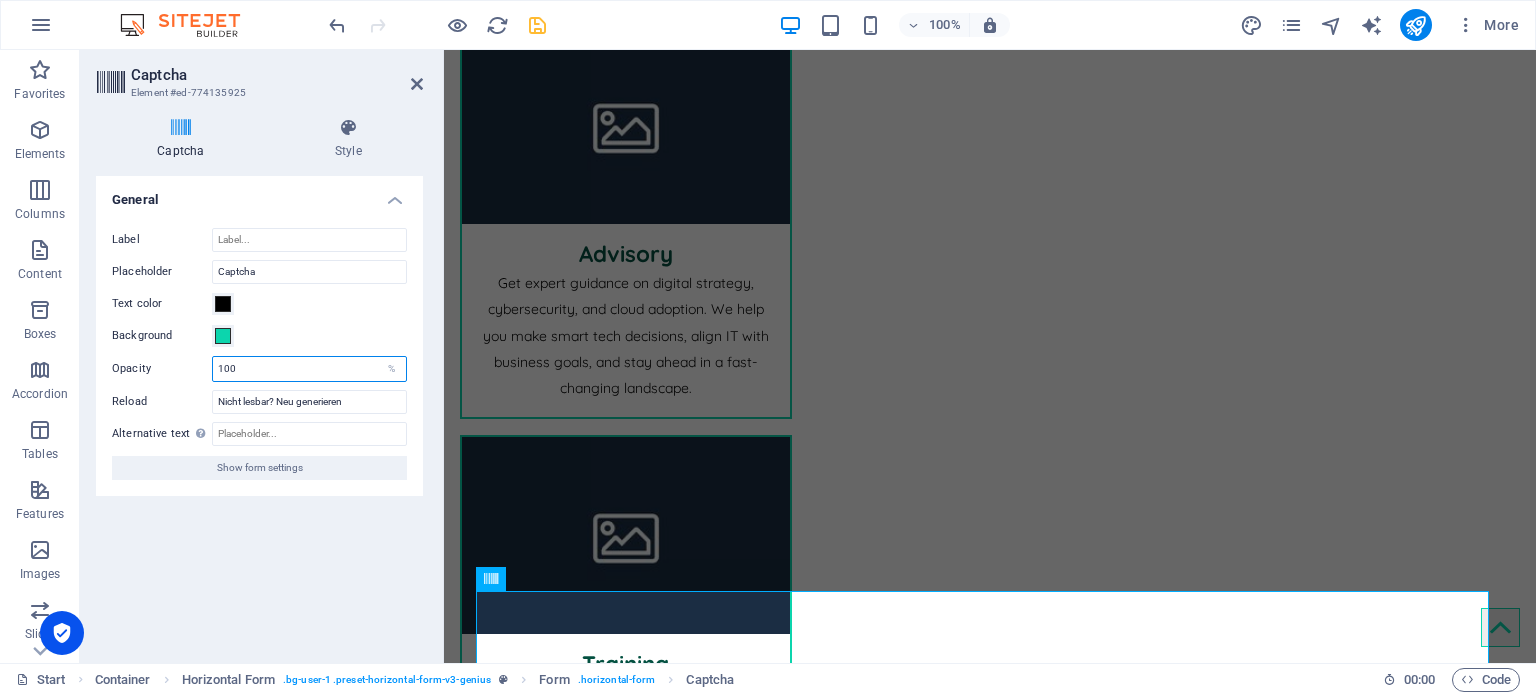 drag, startPoint x: 322, startPoint y: 375, endPoint x: 148, endPoint y: 367, distance: 174.1838 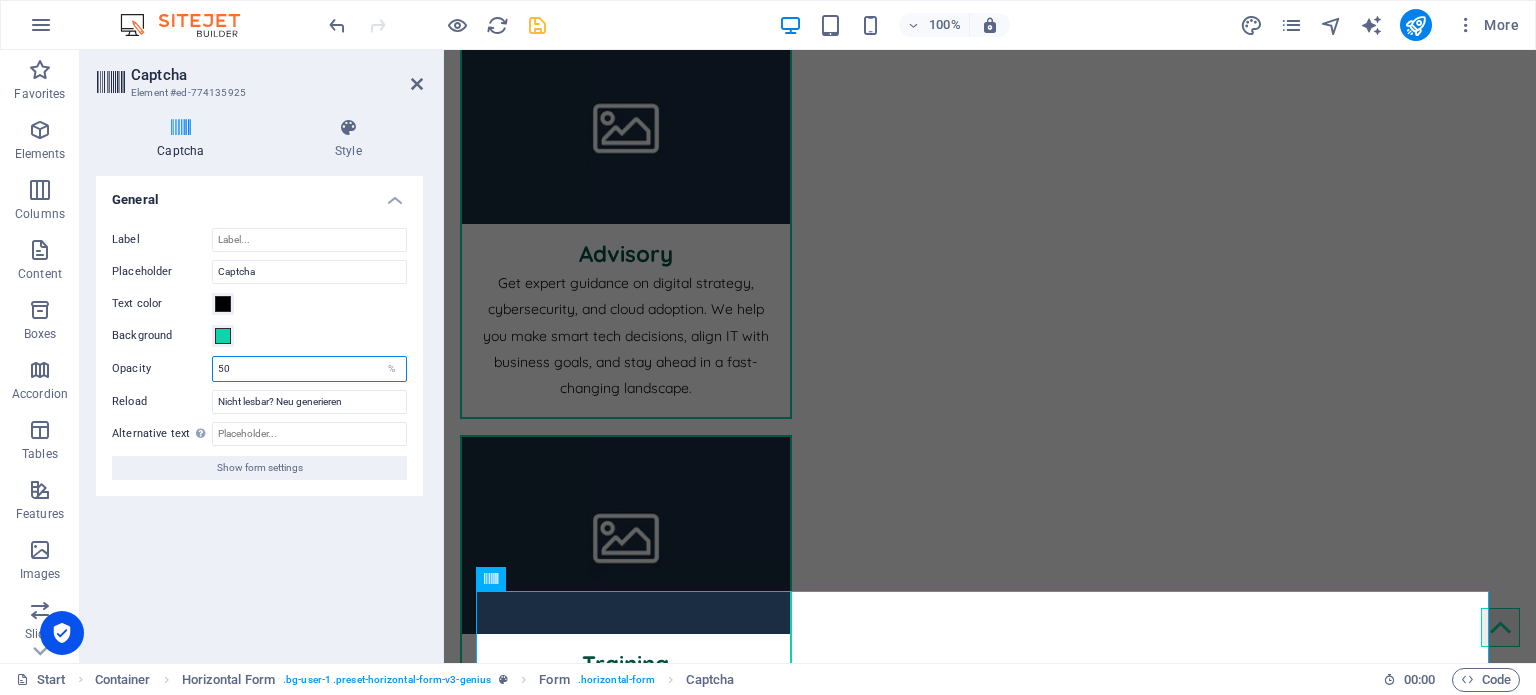 type on "50" 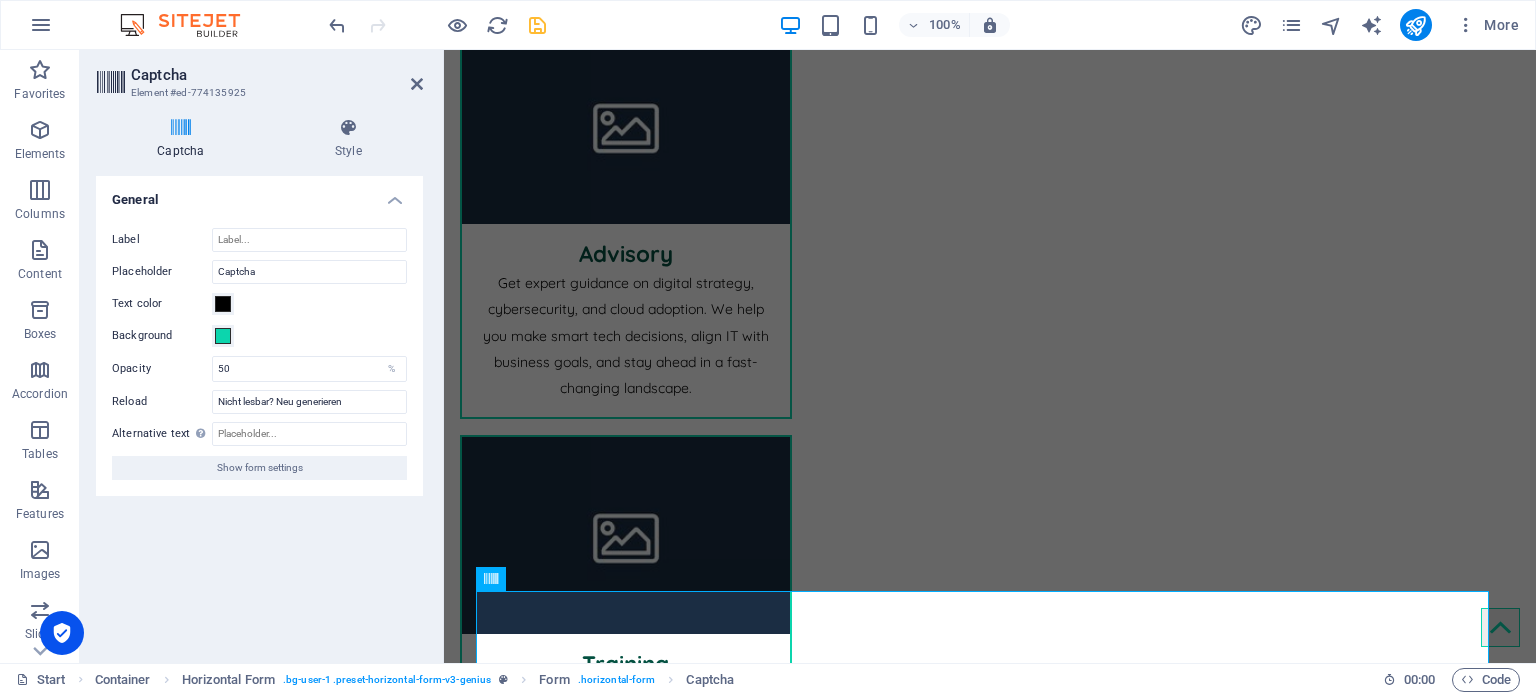 click on "Text color" at bounding box center [259, 304] 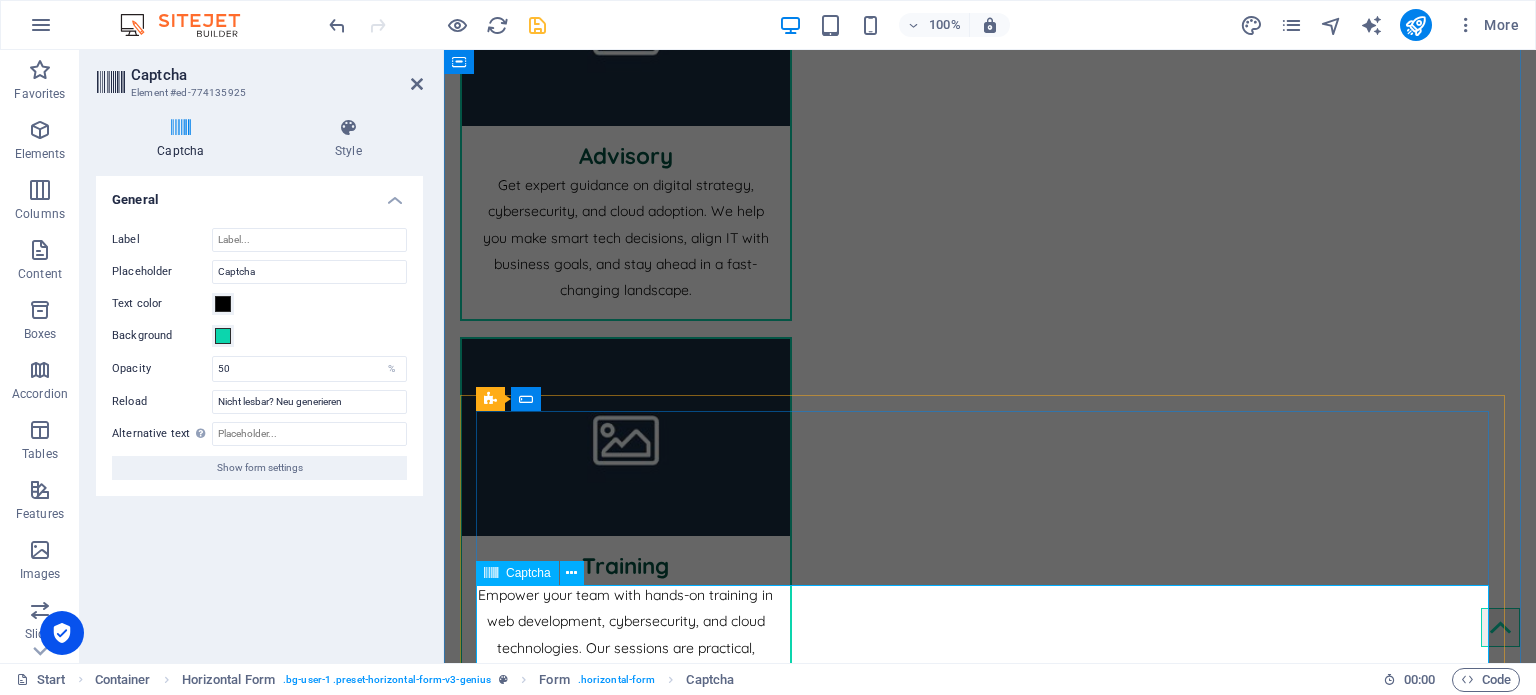 scroll, scrollTop: 2034, scrollLeft: 0, axis: vertical 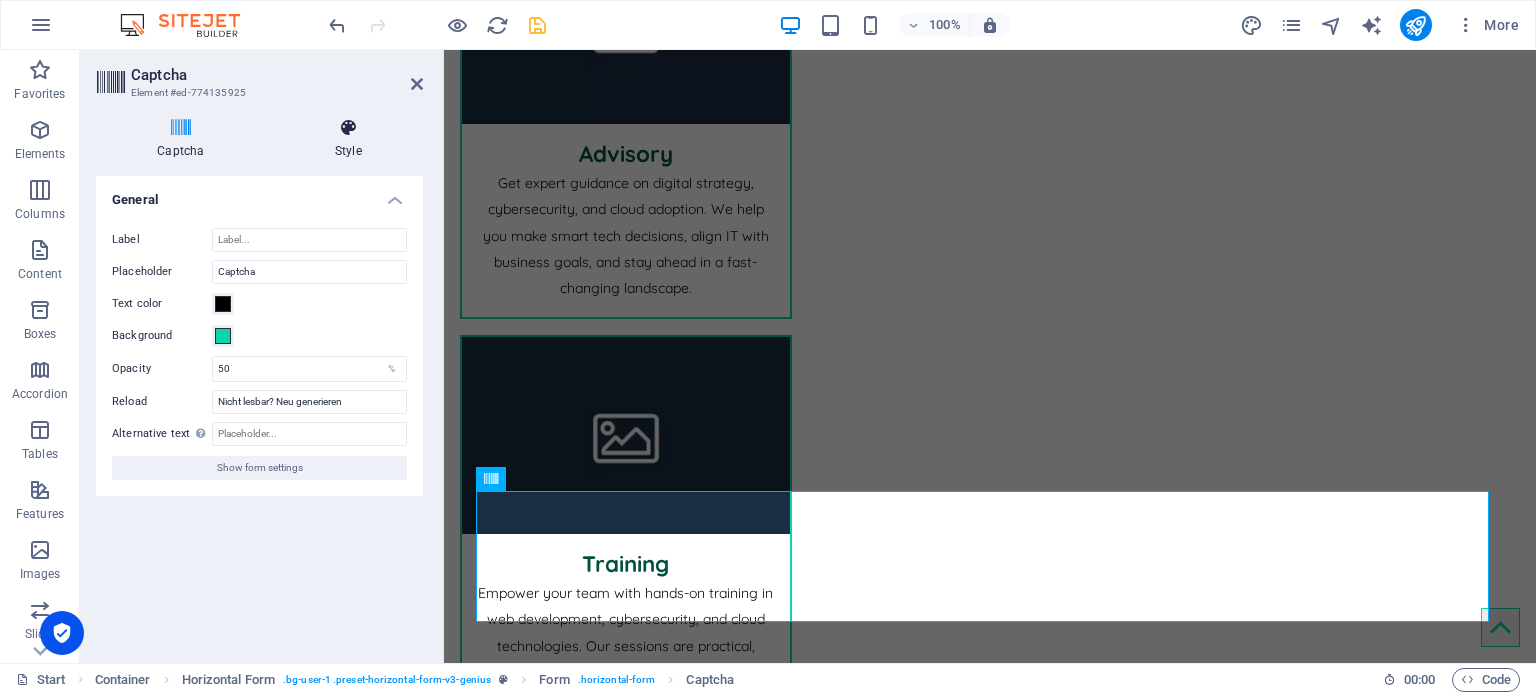 click on "Style" at bounding box center [348, 139] 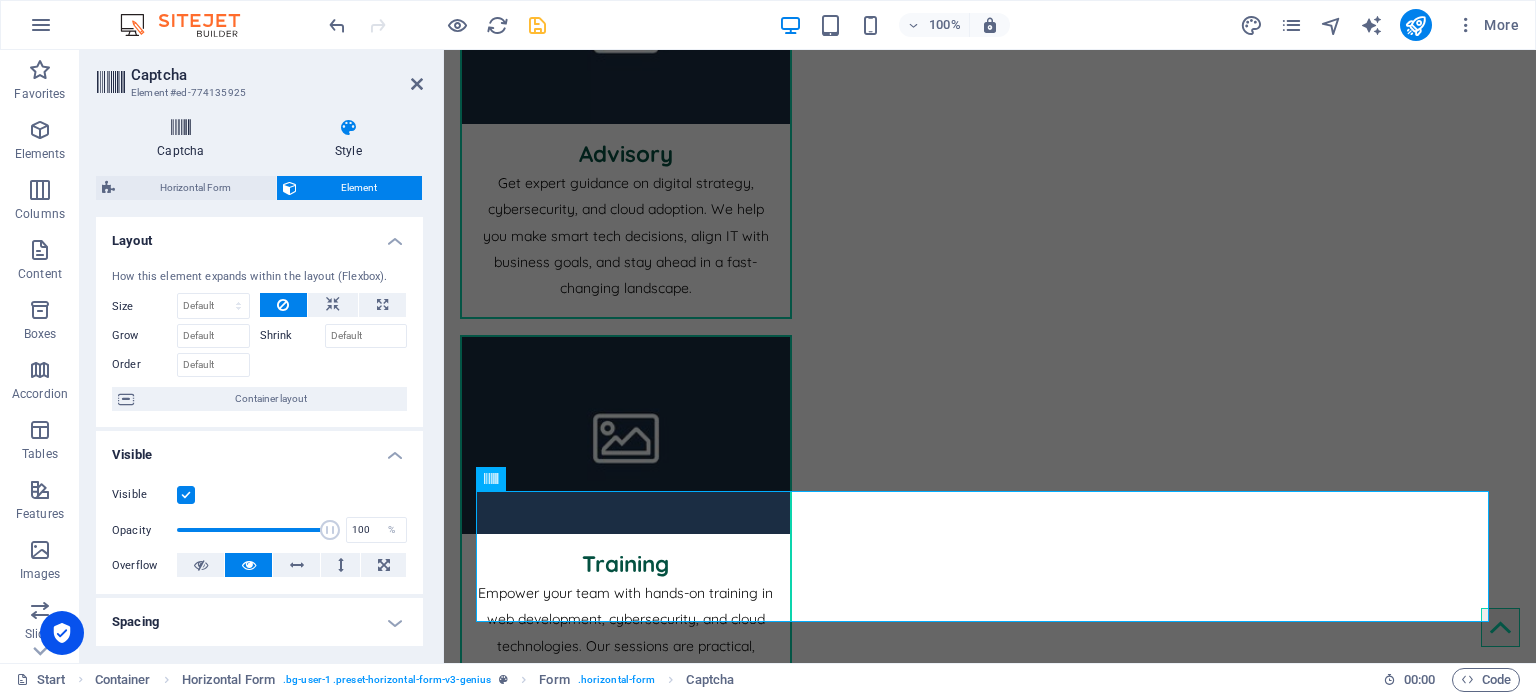 click on "Captcha" at bounding box center (185, 139) 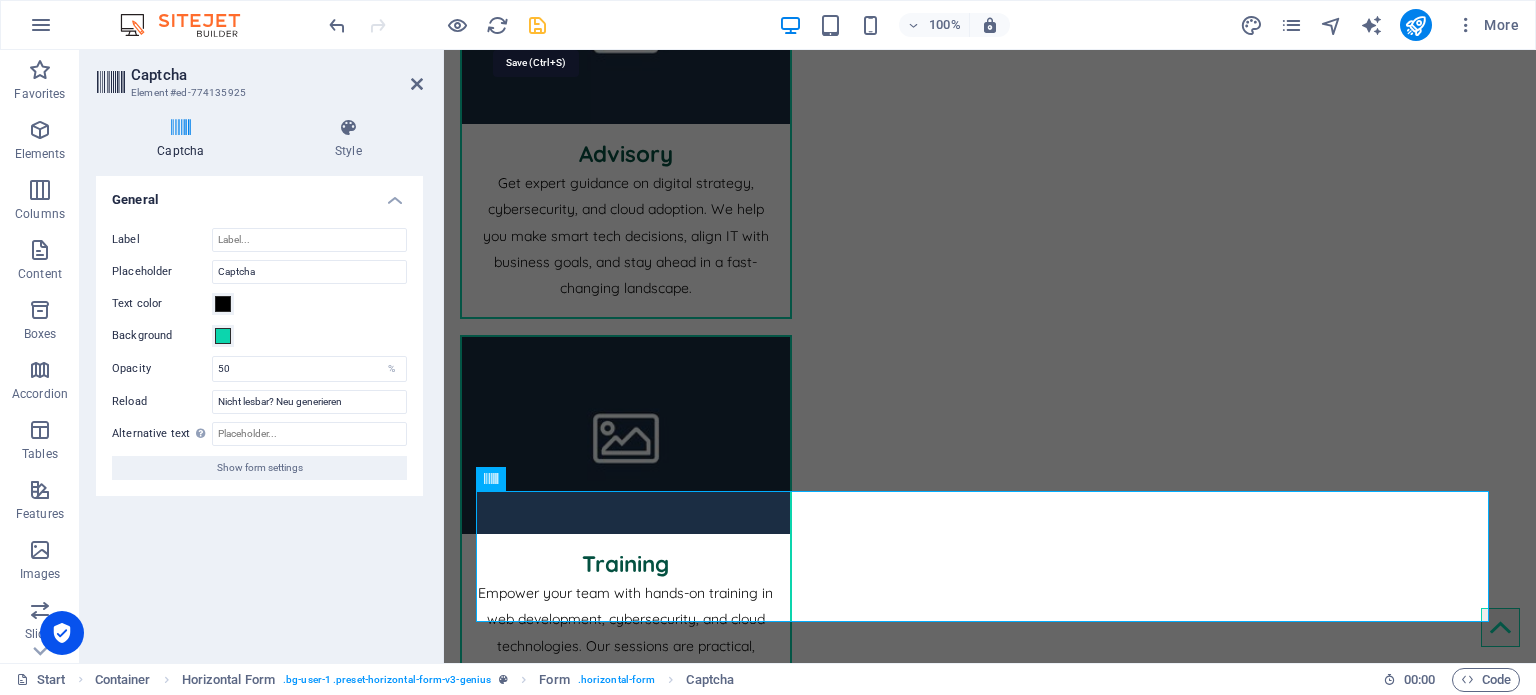 click at bounding box center [537, 25] 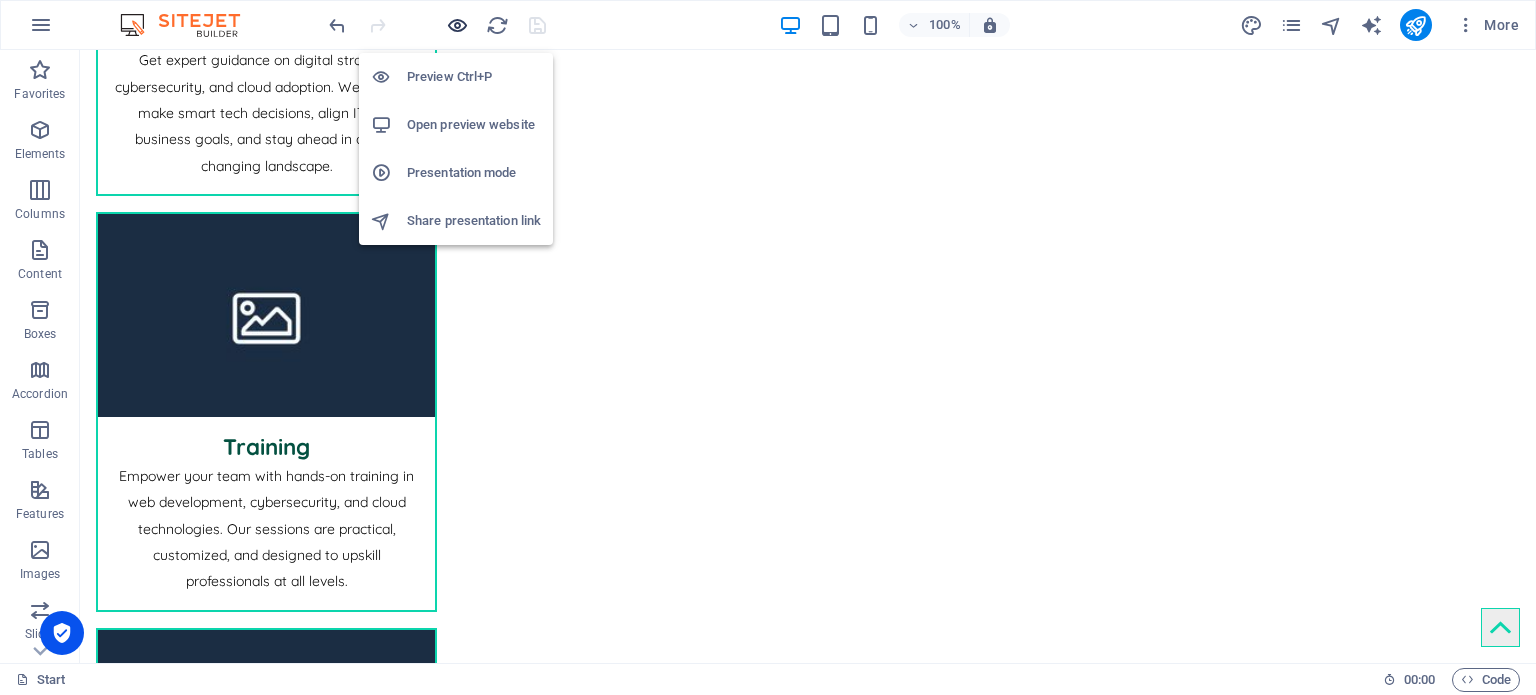 click at bounding box center (457, 25) 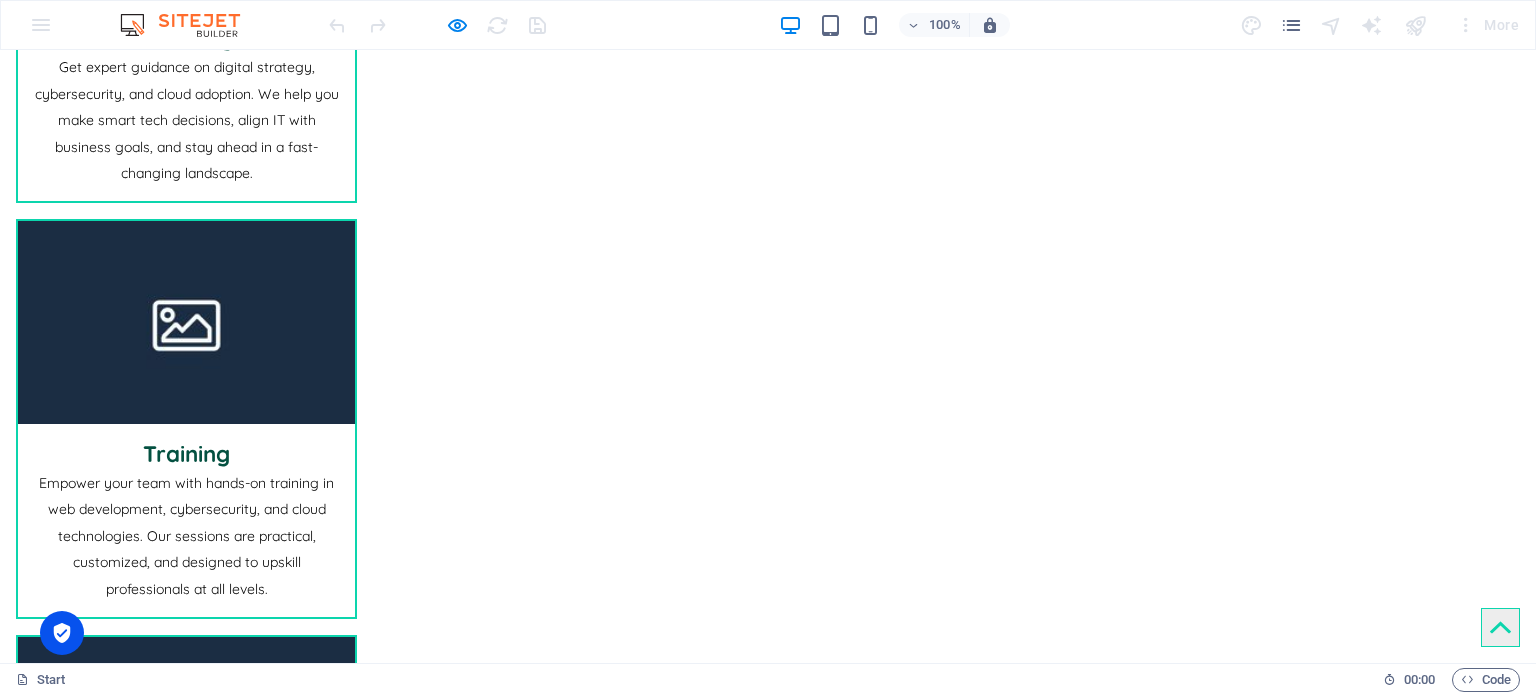 scroll, scrollTop: 1734, scrollLeft: 0, axis: vertical 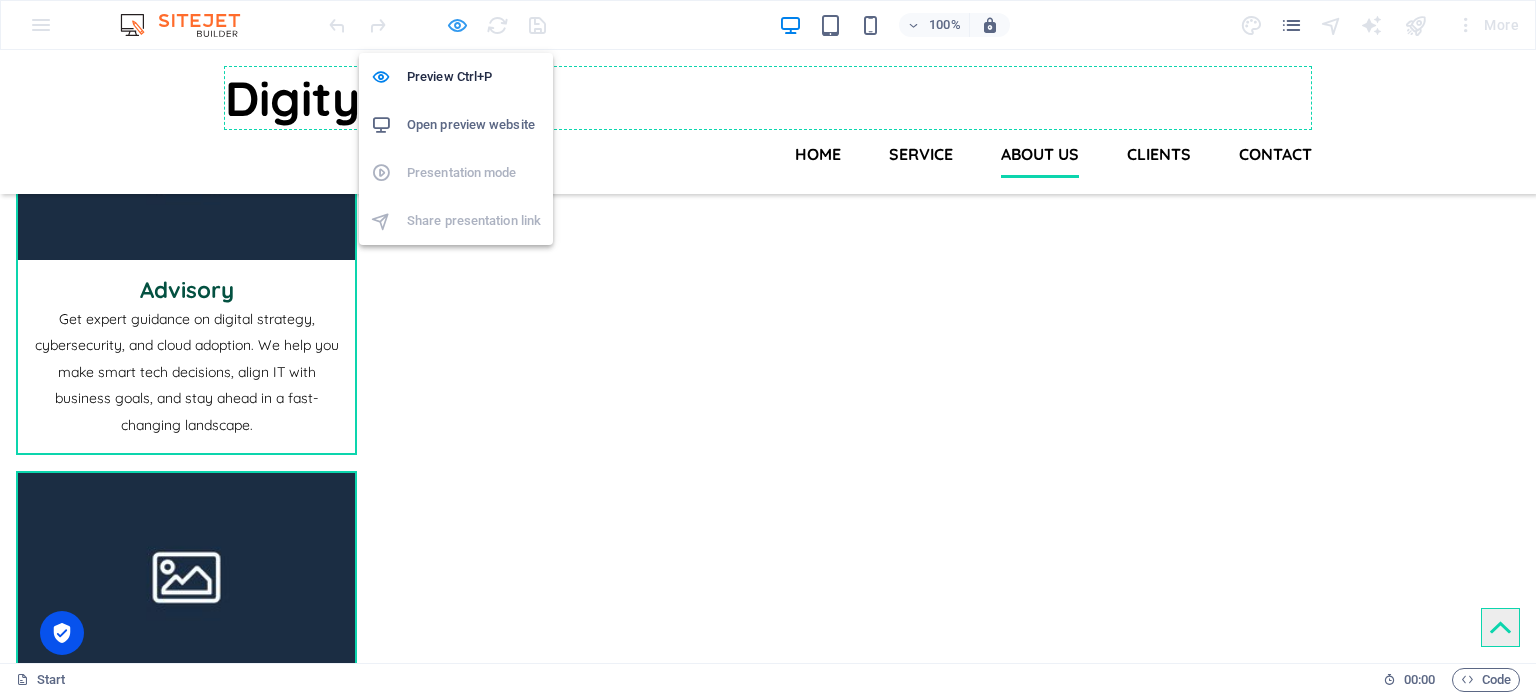 click at bounding box center (457, 25) 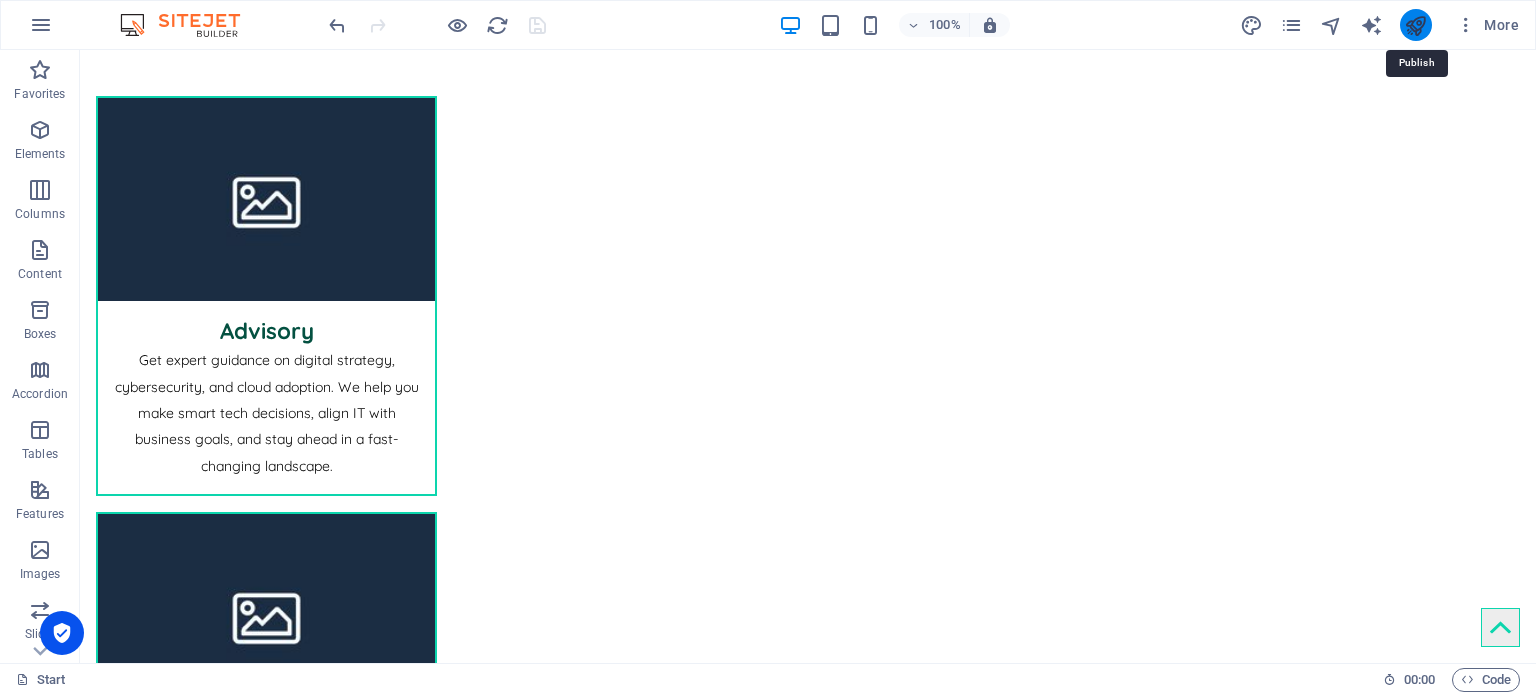 click at bounding box center (1415, 25) 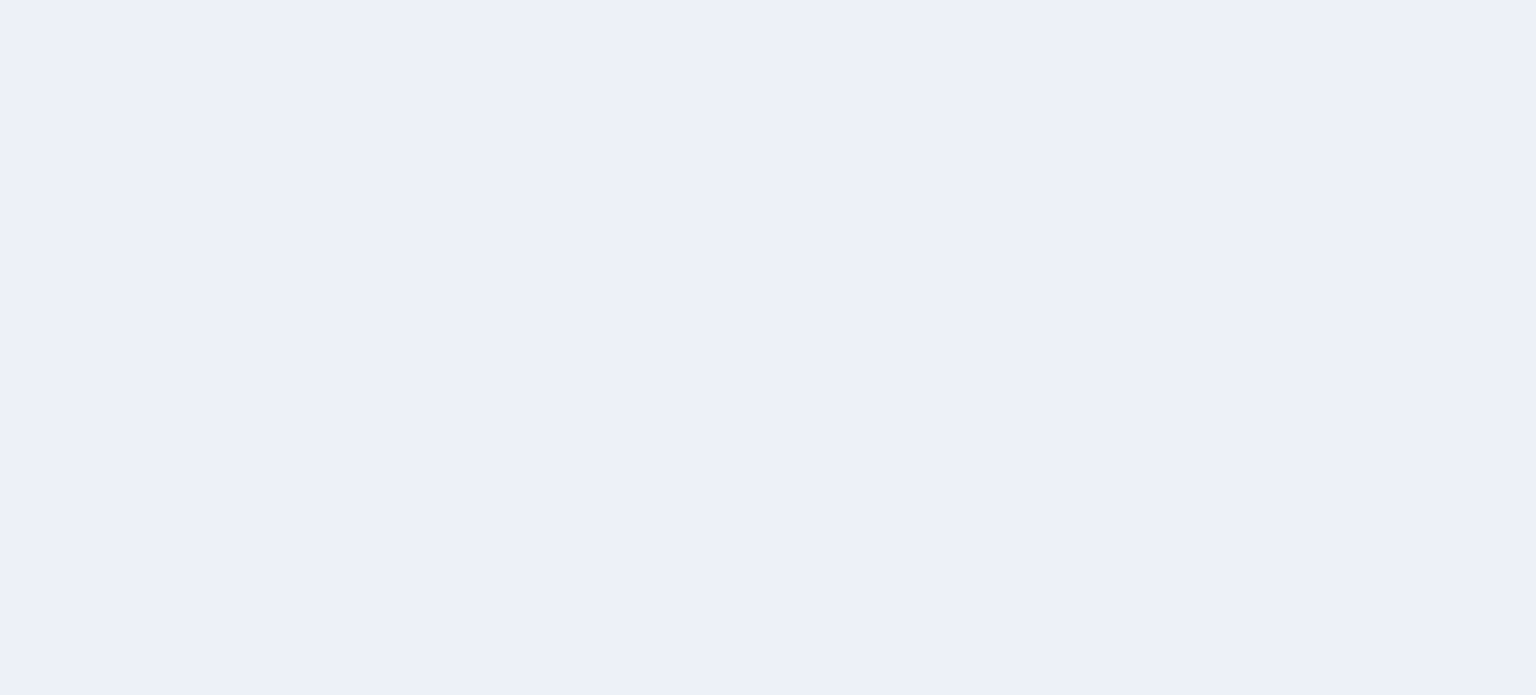 scroll, scrollTop: 0, scrollLeft: 0, axis: both 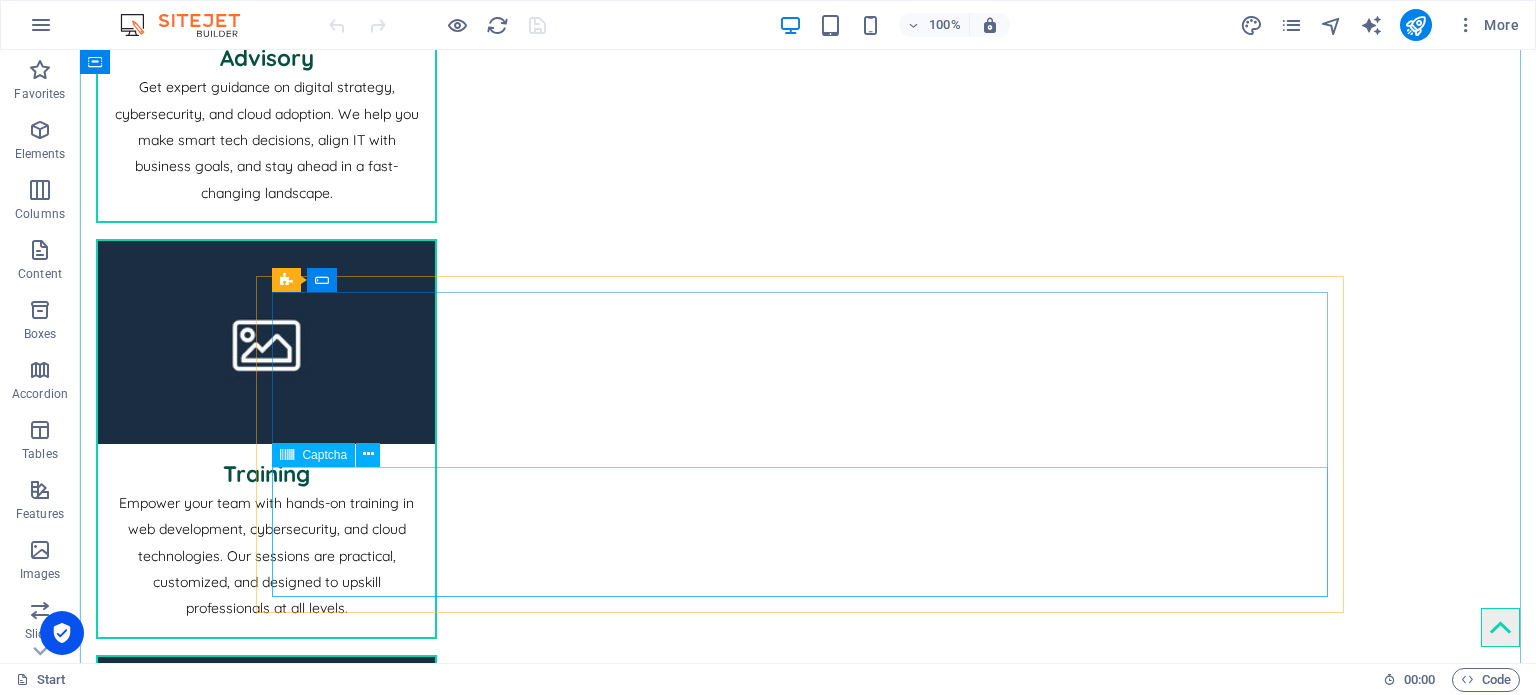 click on "Nicht lesbar? Neu generieren" at bounding box center [808, 2648] 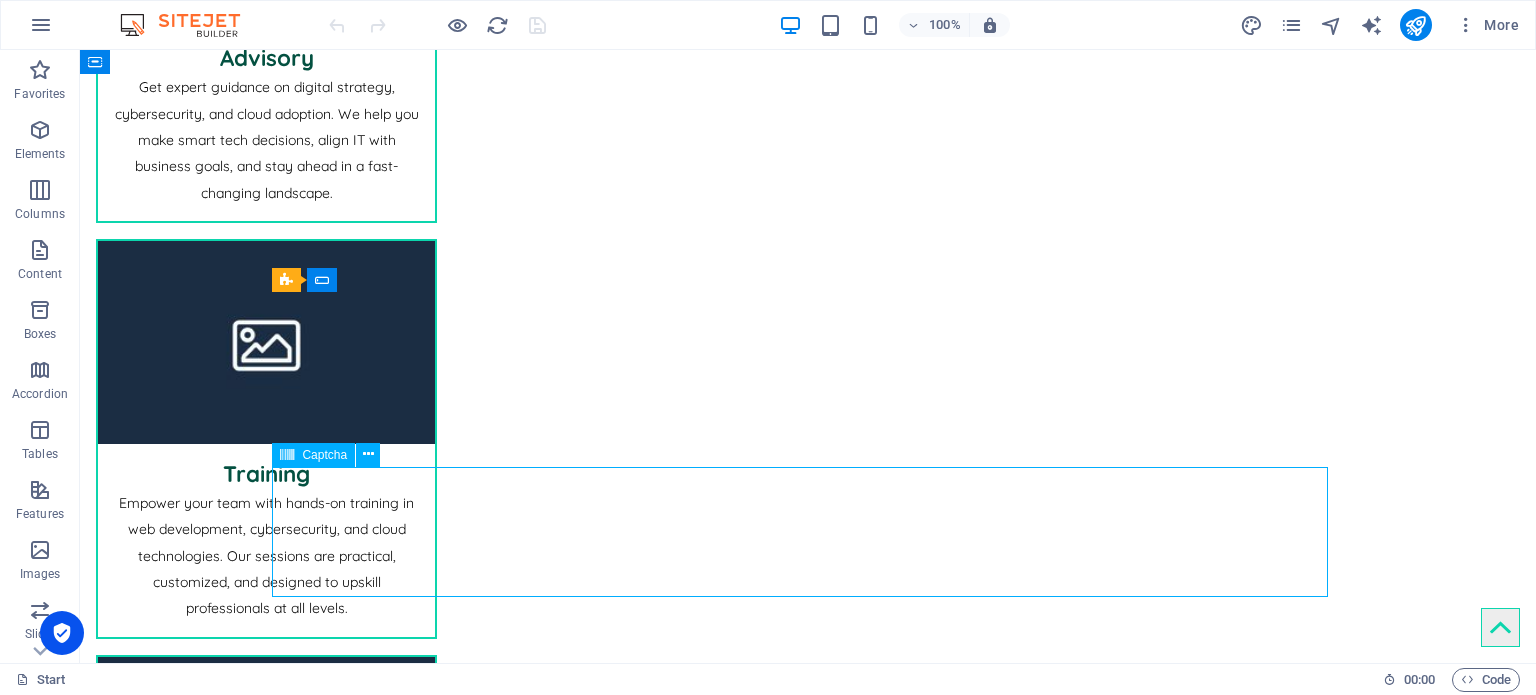 click on "Nicht lesbar? Neu generieren" at bounding box center (808, 2648) 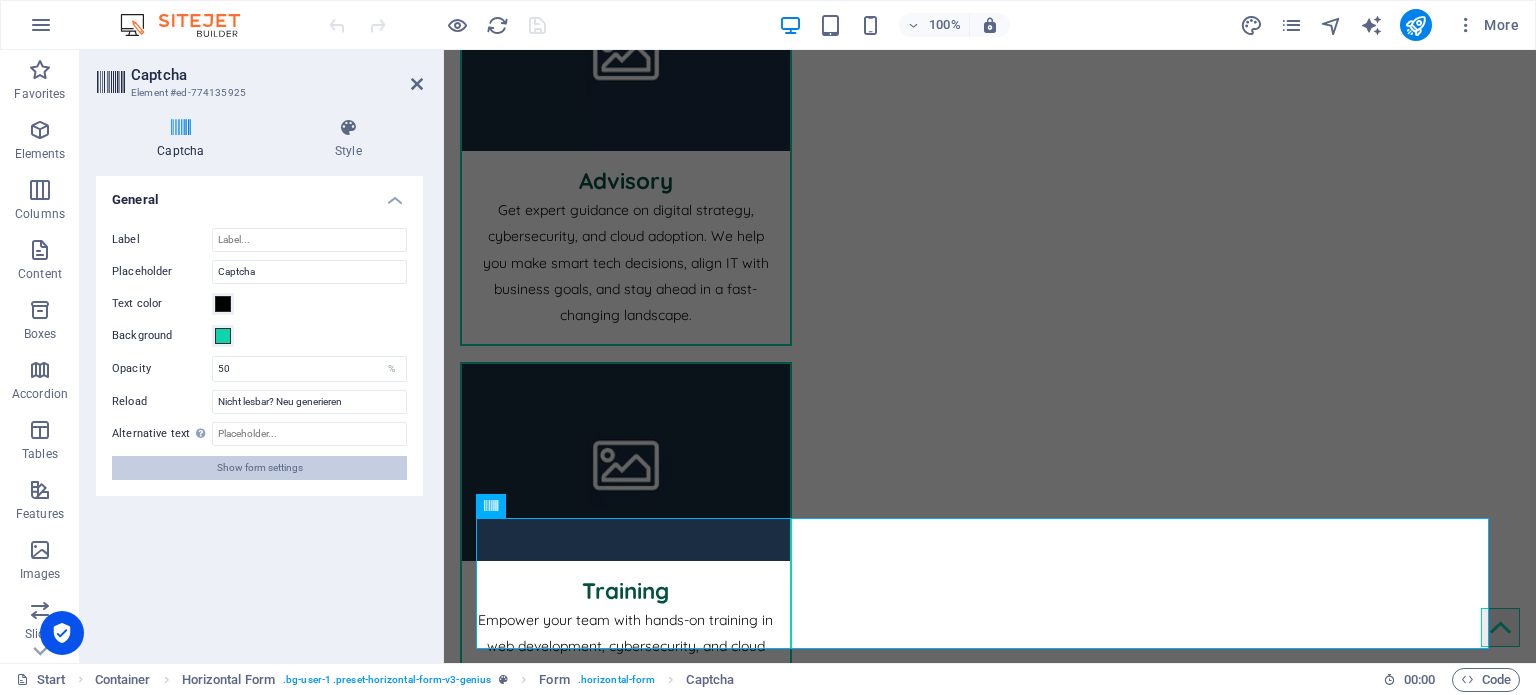 click on "Show form settings" at bounding box center (260, 468) 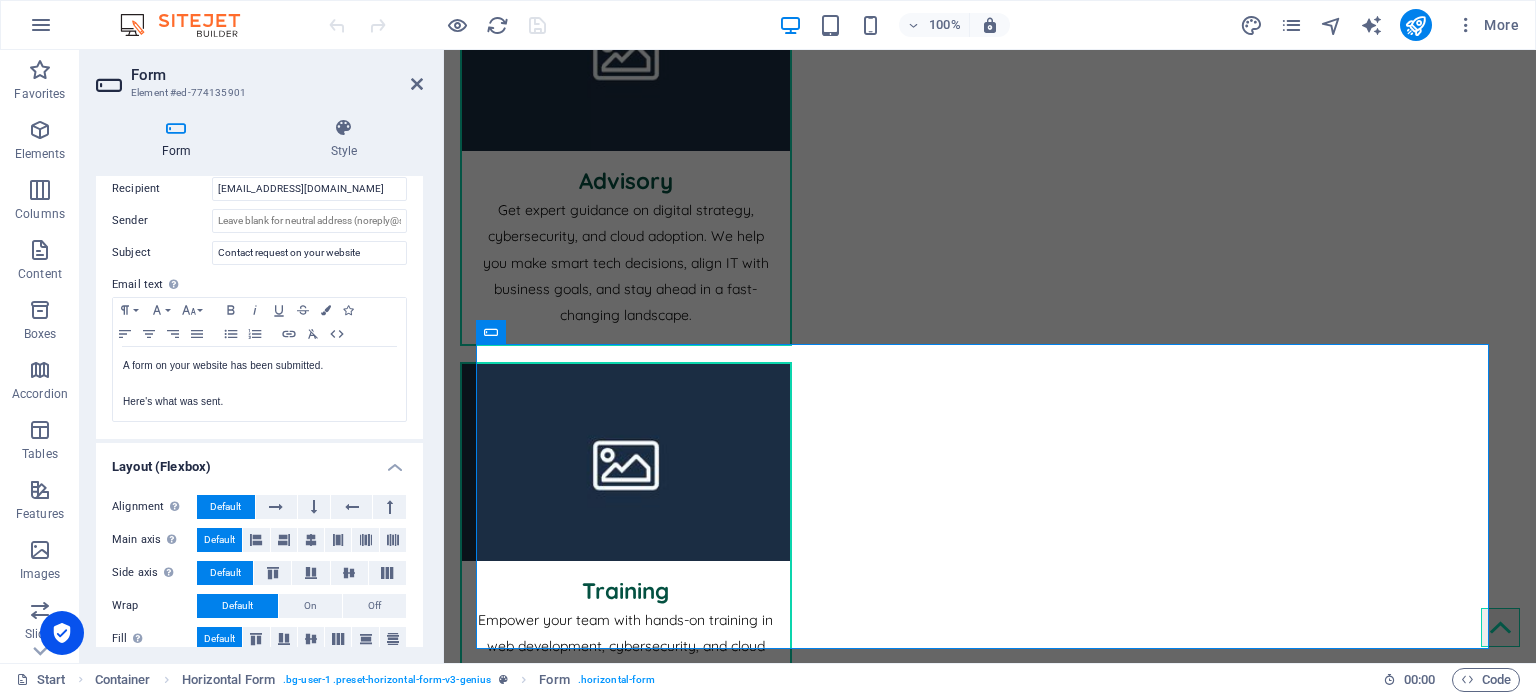 scroll, scrollTop: 645, scrollLeft: 0, axis: vertical 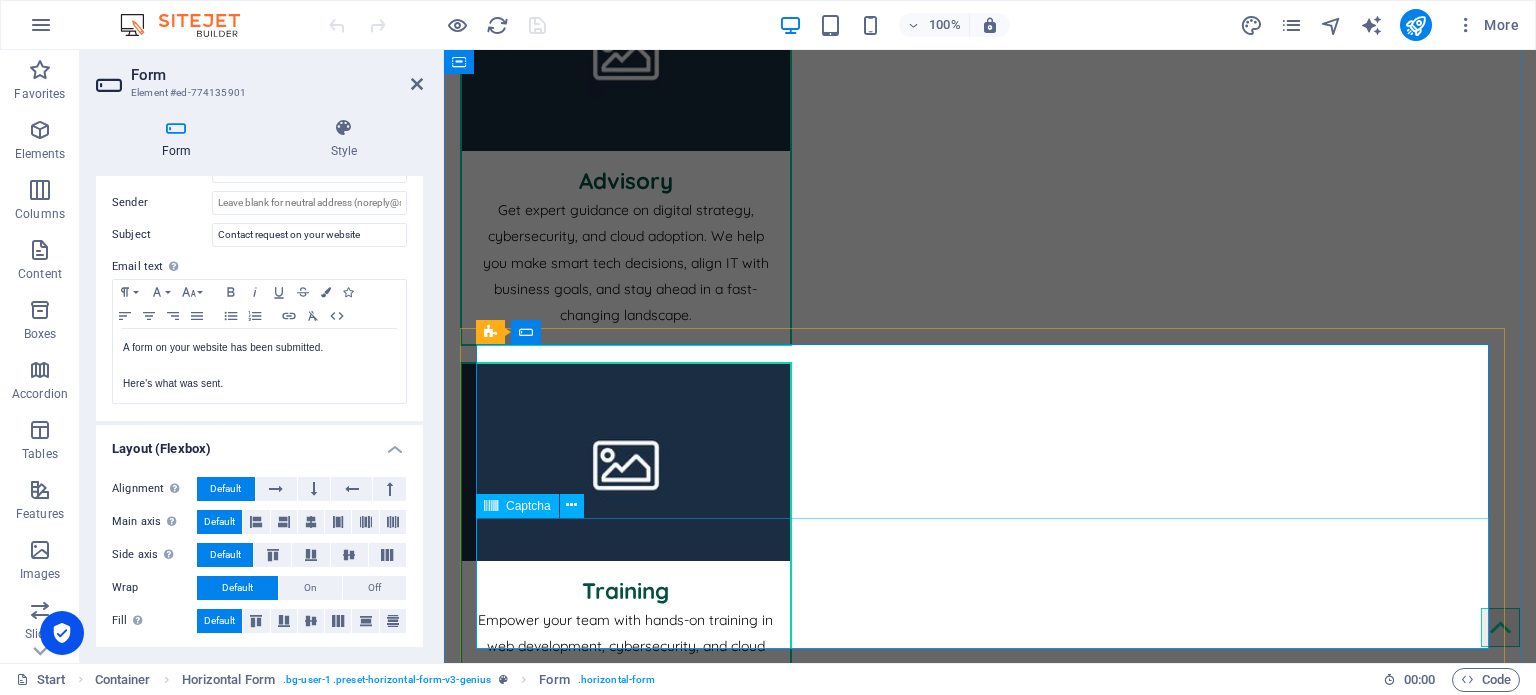 click on "Captcha" at bounding box center [528, 506] 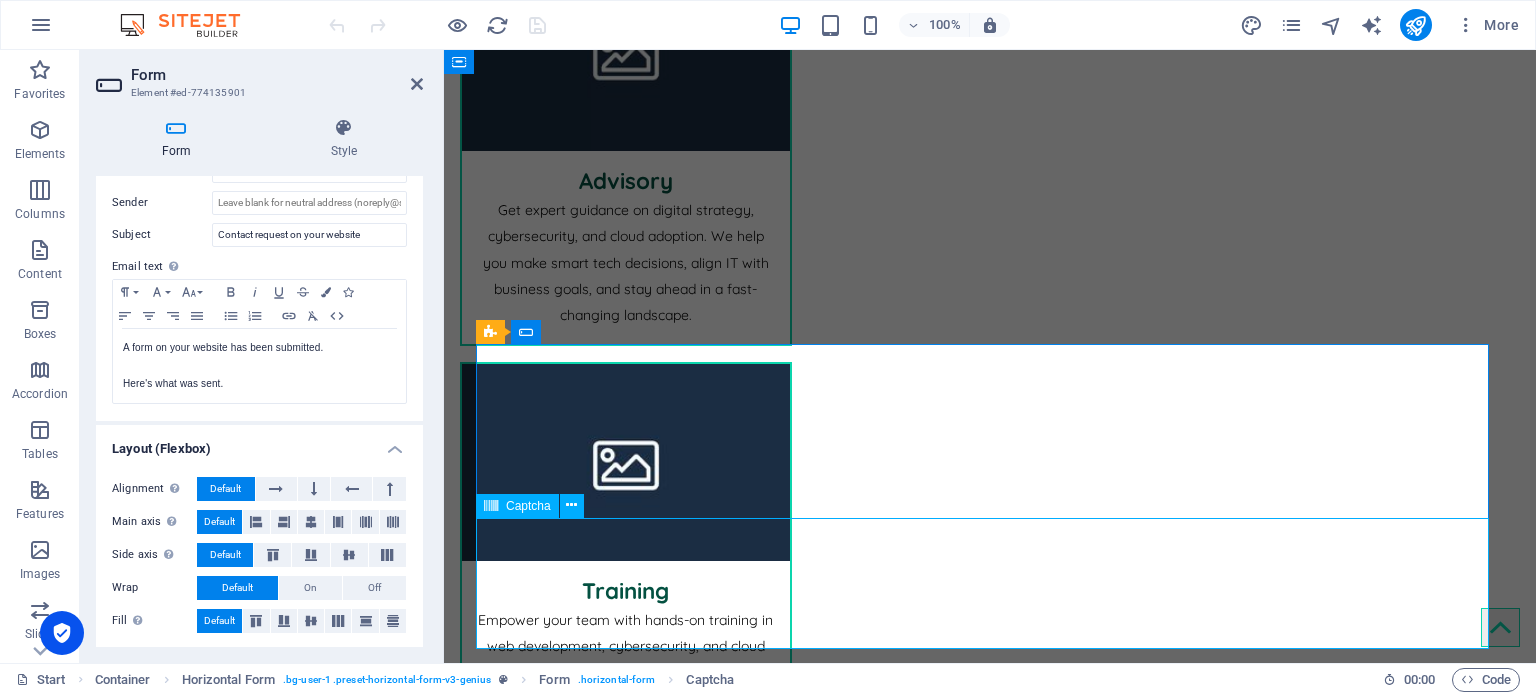 click on "Captcha" at bounding box center (528, 506) 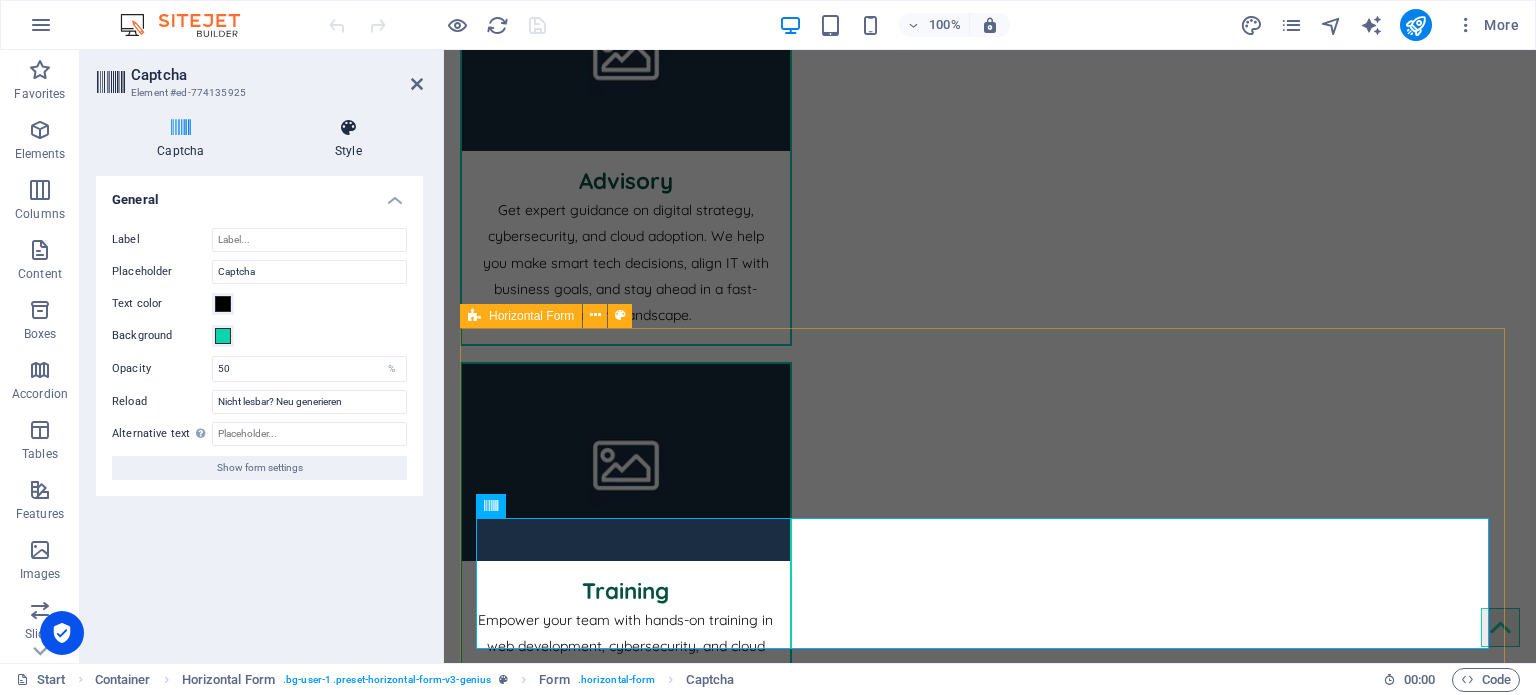 click on "Style" at bounding box center [348, 139] 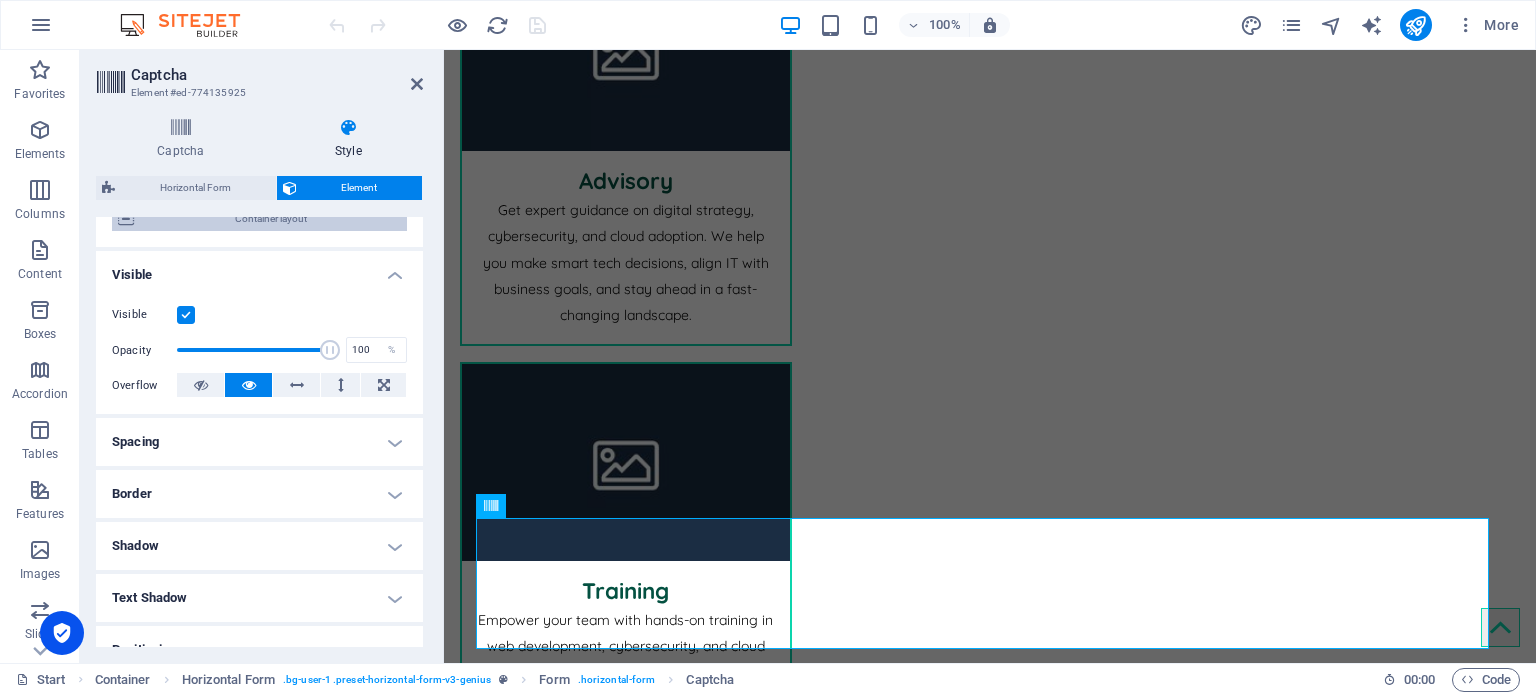scroll, scrollTop: 200, scrollLeft: 0, axis: vertical 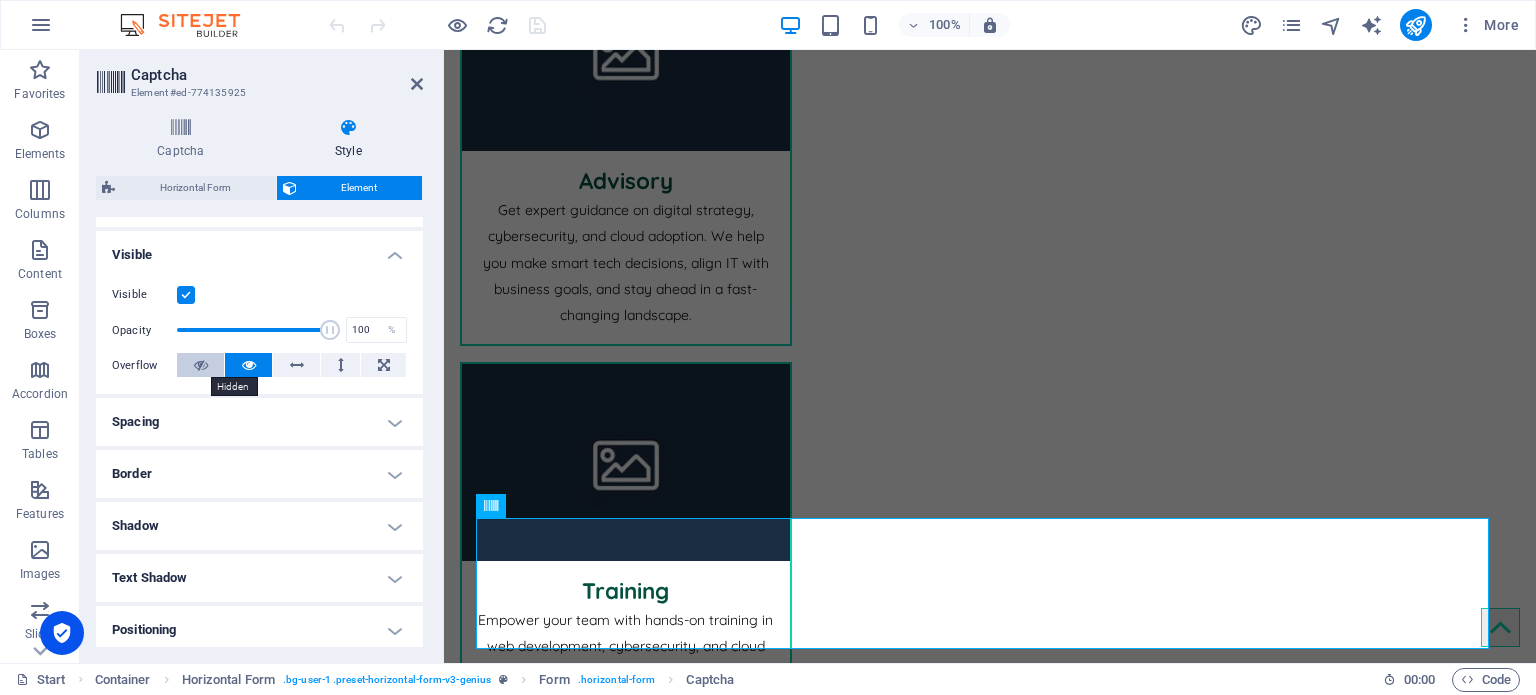 click at bounding box center (201, 365) 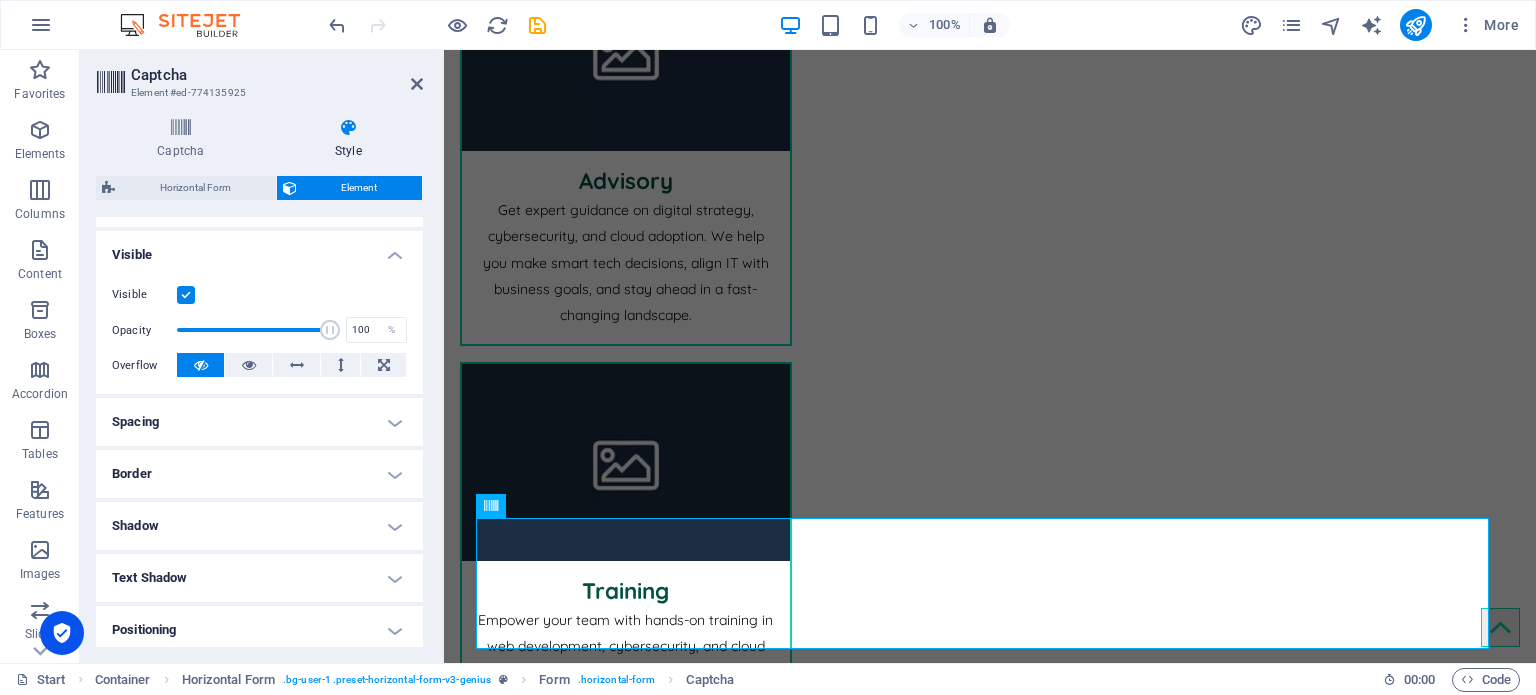 click at bounding box center (201, 365) 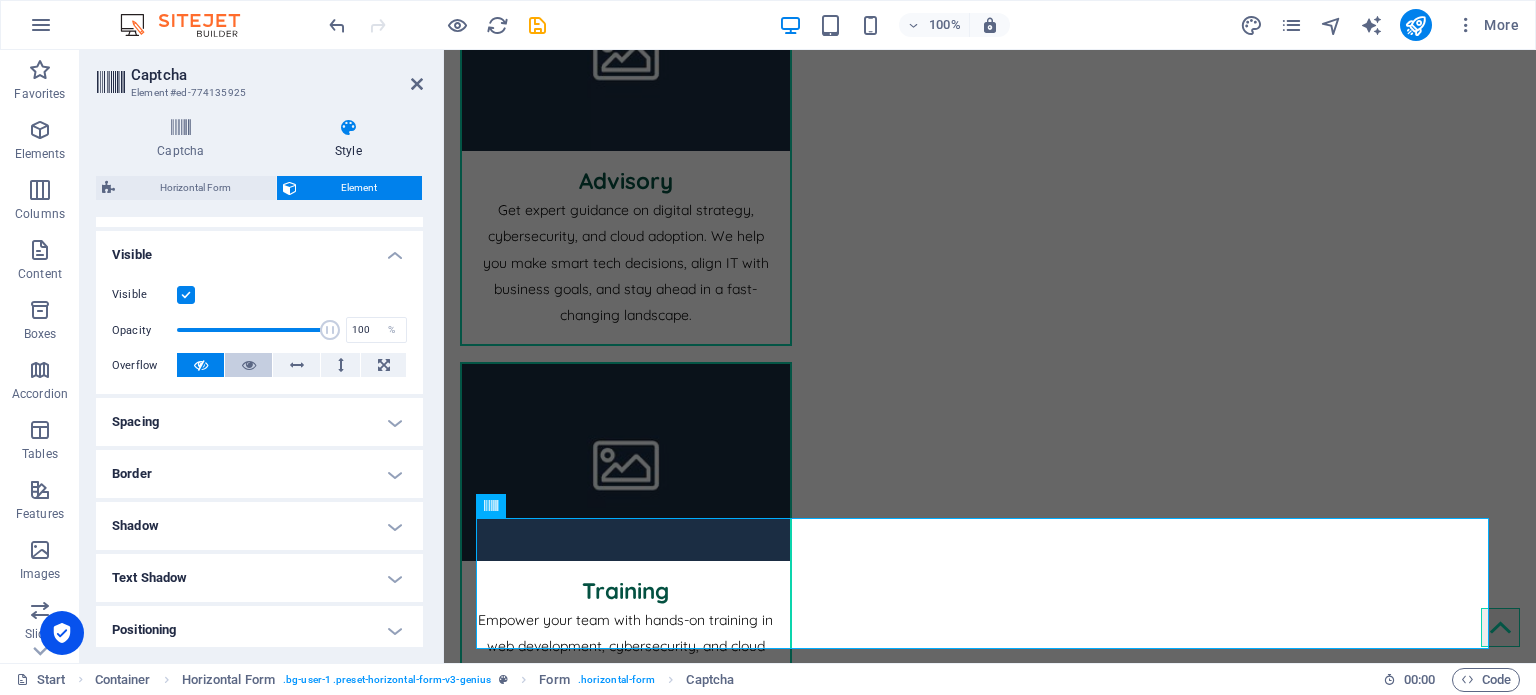 click at bounding box center (249, 365) 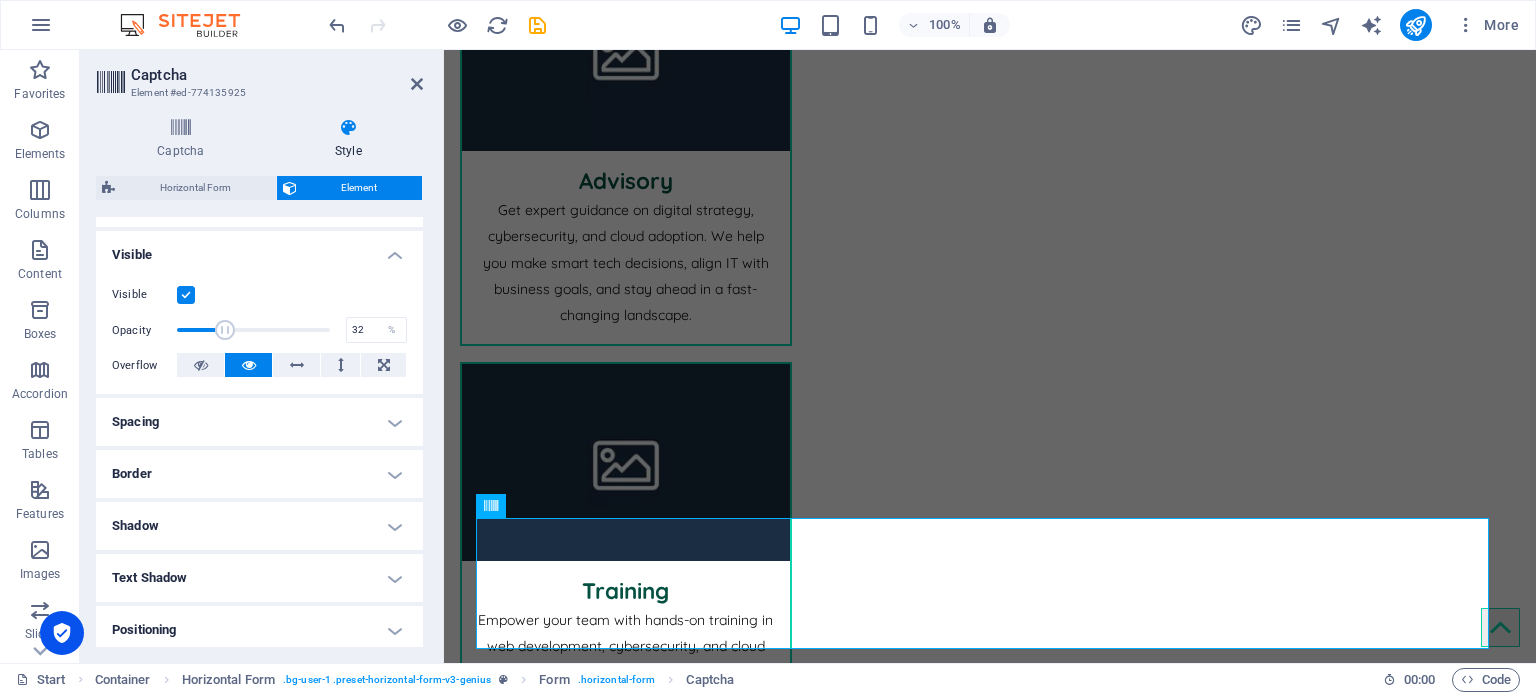 drag, startPoint x: 328, startPoint y: 330, endPoint x: 224, endPoint y: 328, distance: 104.019226 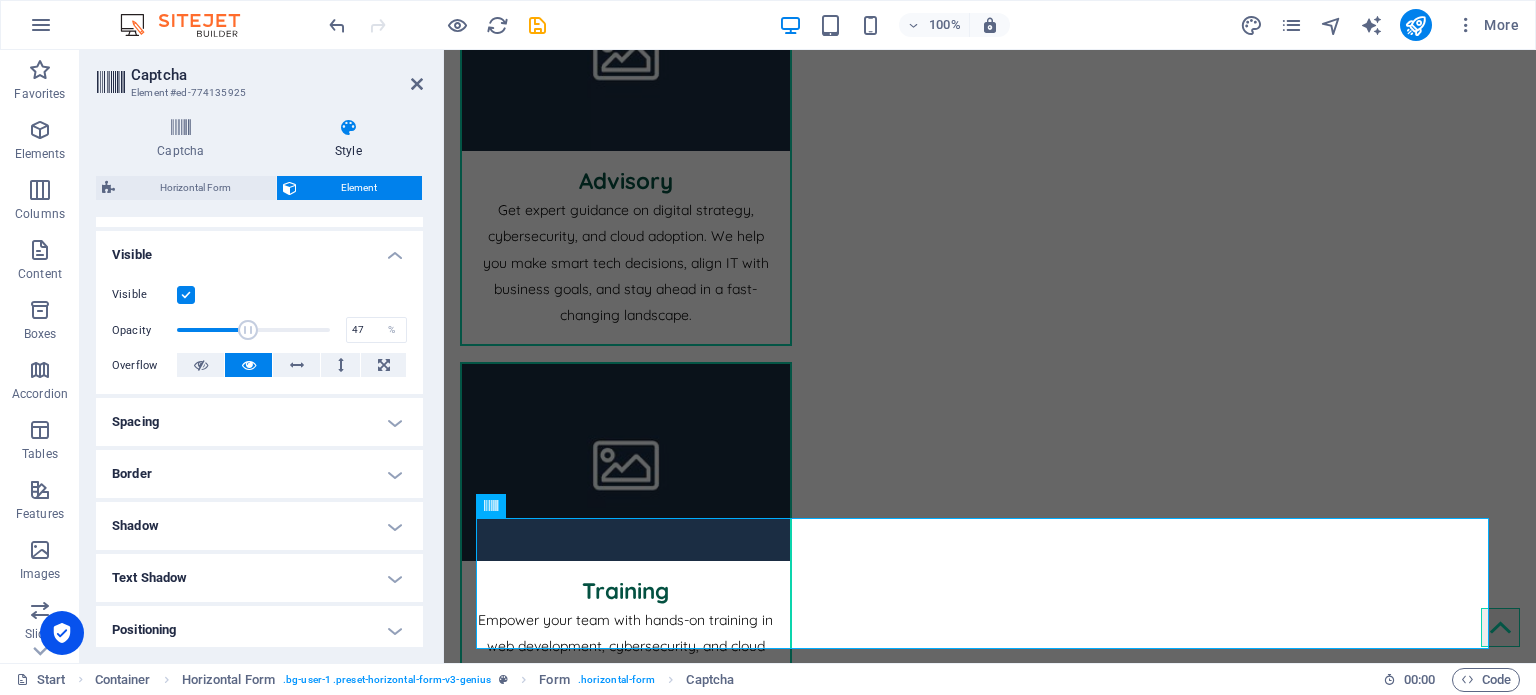 drag, startPoint x: 226, startPoint y: 328, endPoint x: 246, endPoint y: 328, distance: 20 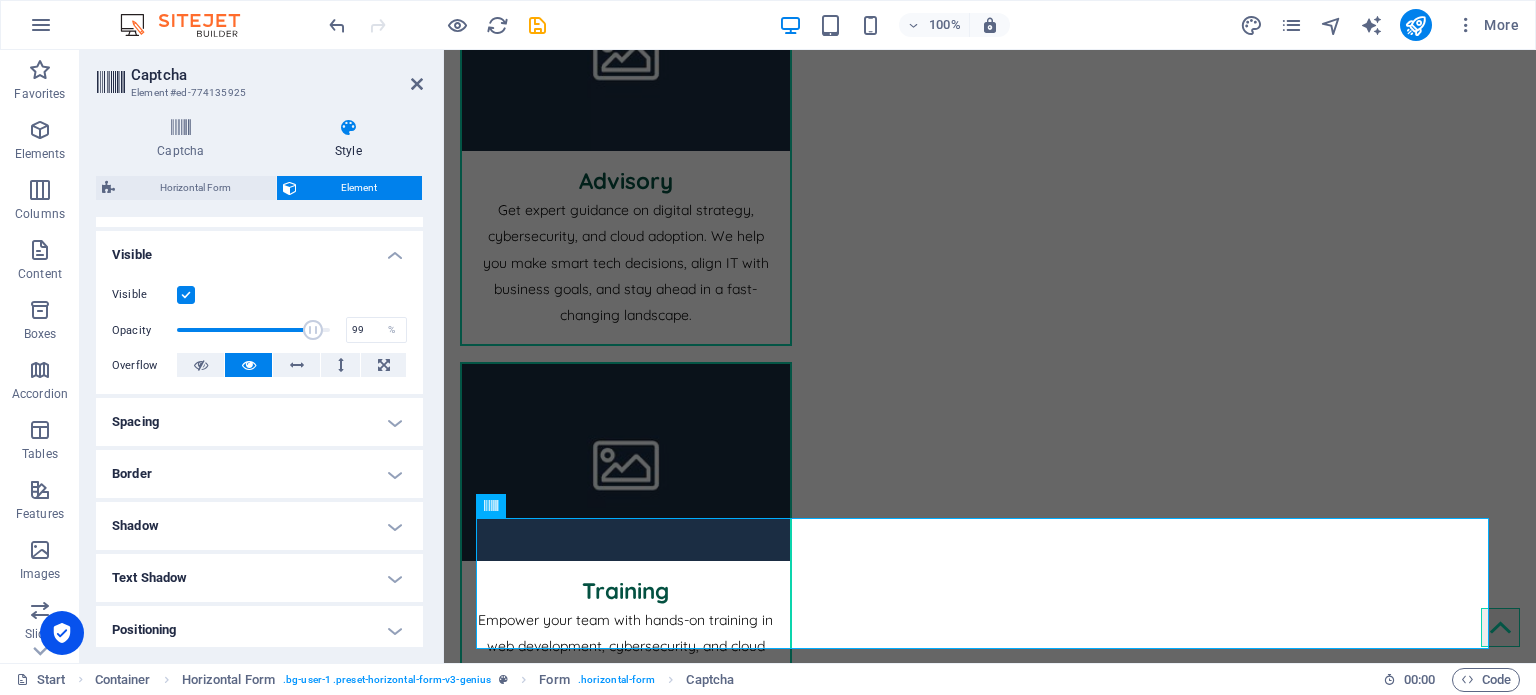 type on "100" 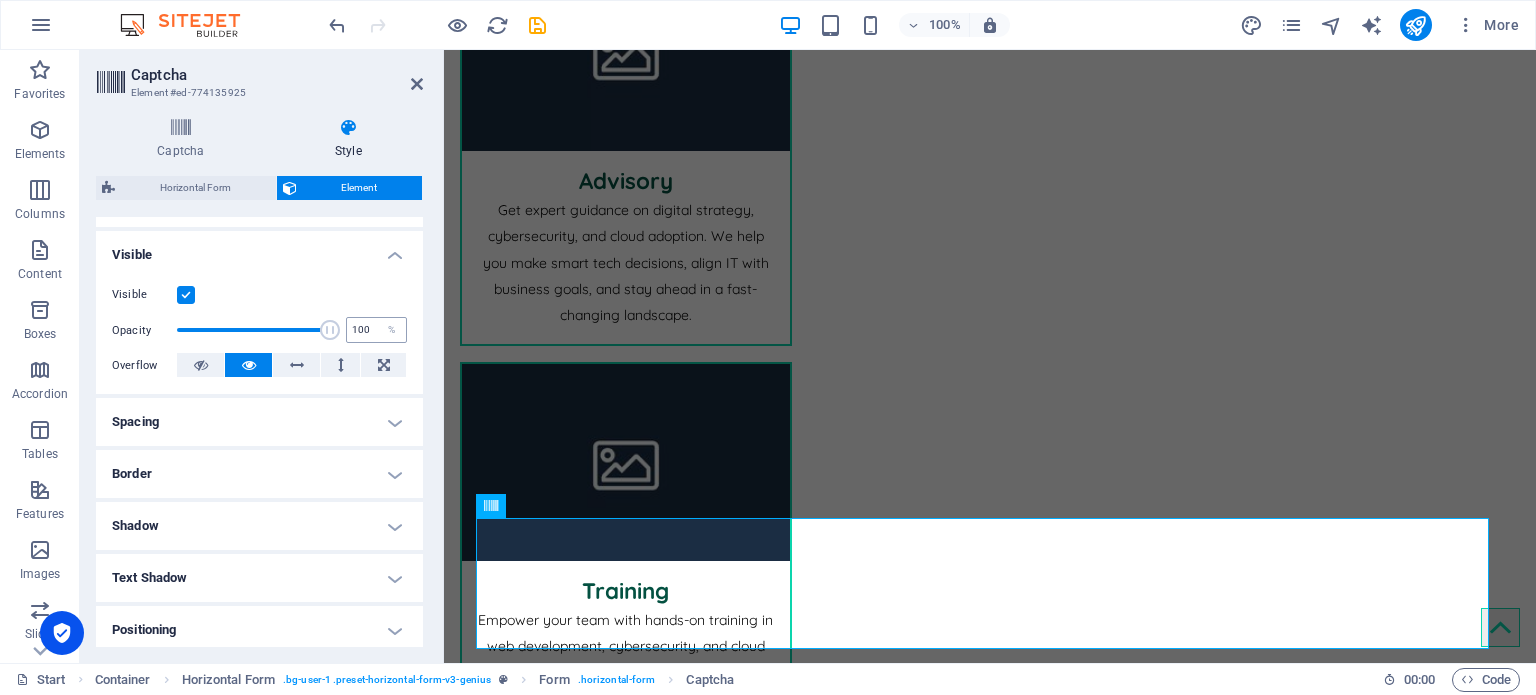 drag, startPoint x: 246, startPoint y: 328, endPoint x: 344, endPoint y: 336, distance: 98.32599 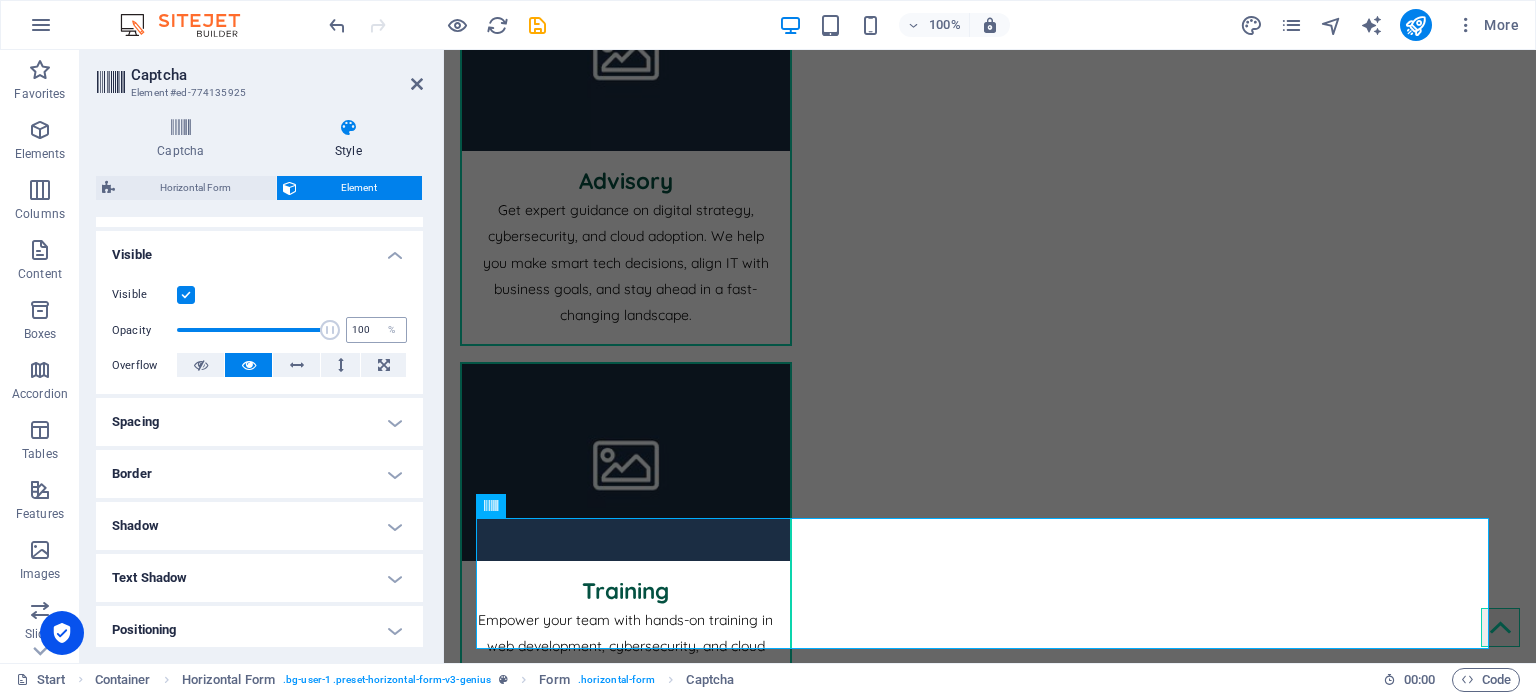click on "Opacity 100 %" at bounding box center [259, 330] 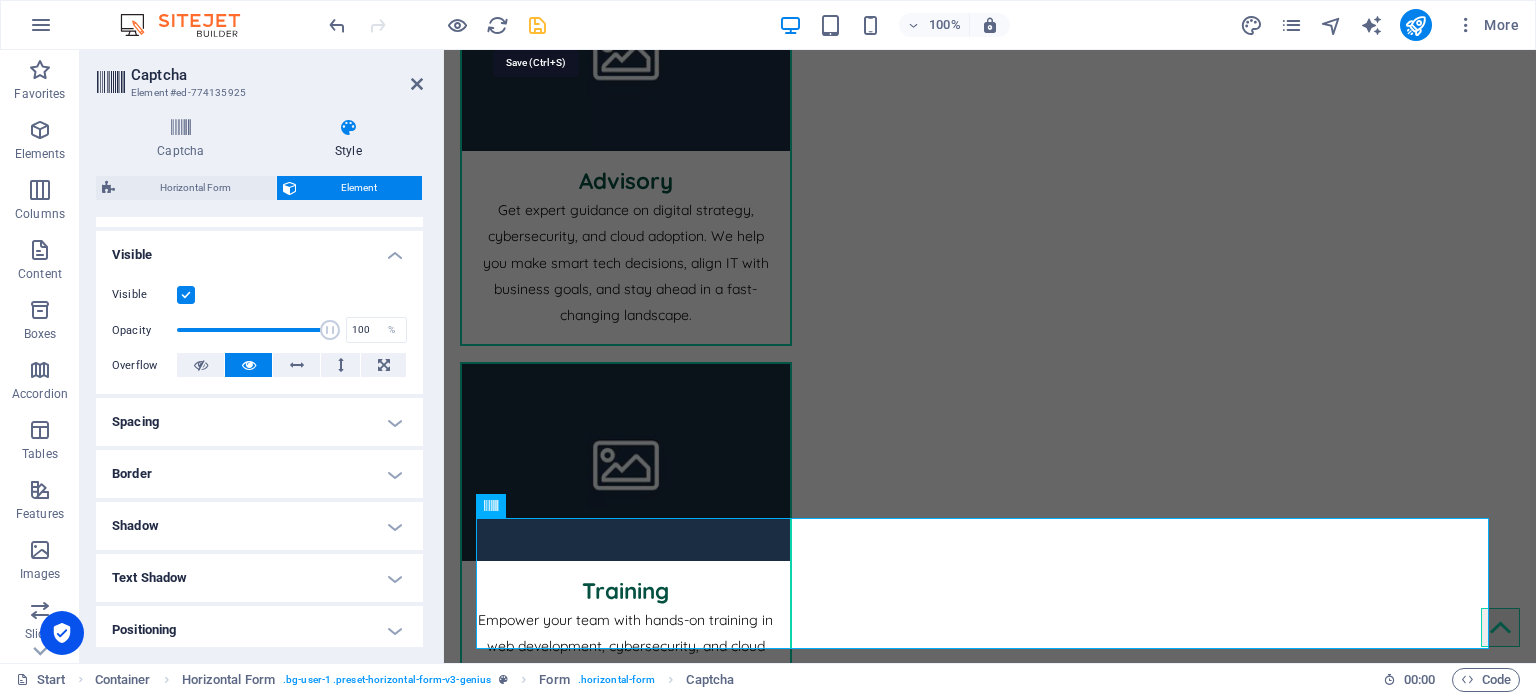 click at bounding box center [537, 25] 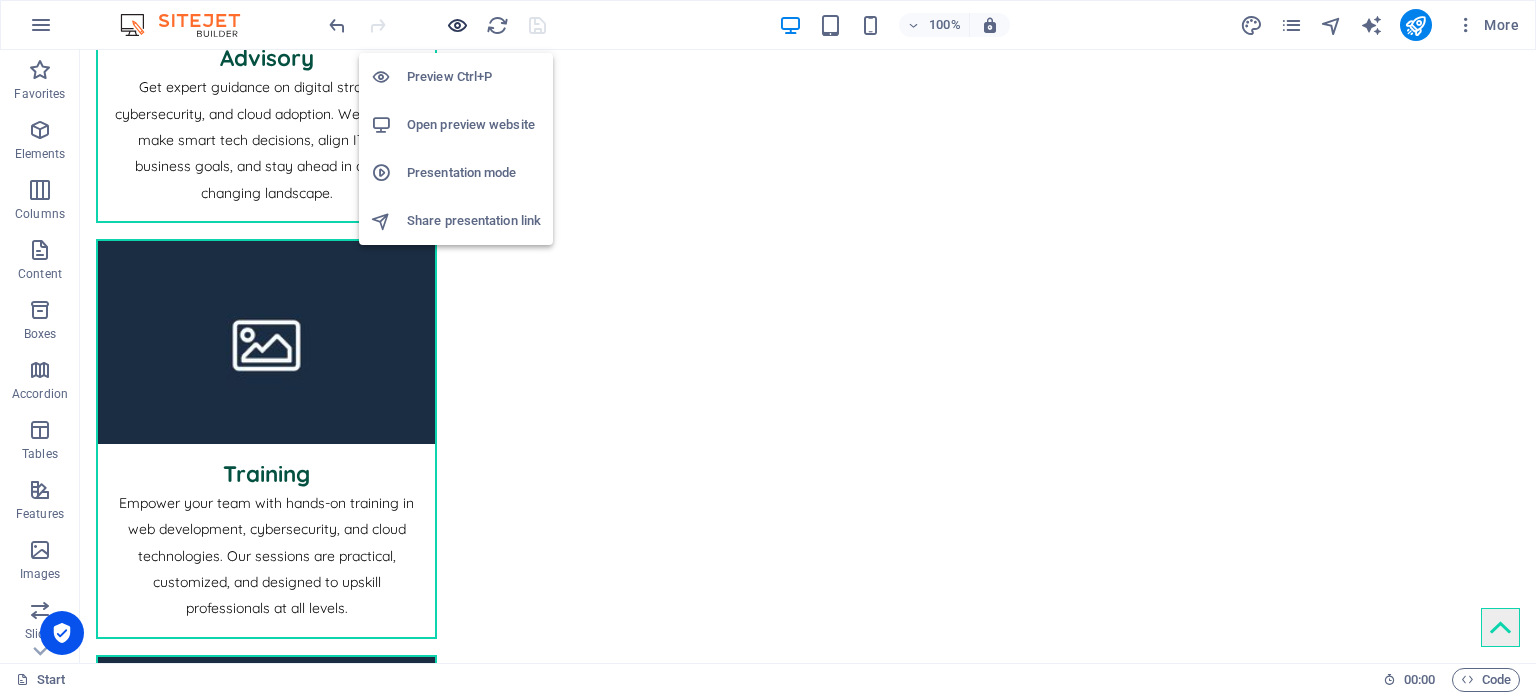 click at bounding box center [457, 25] 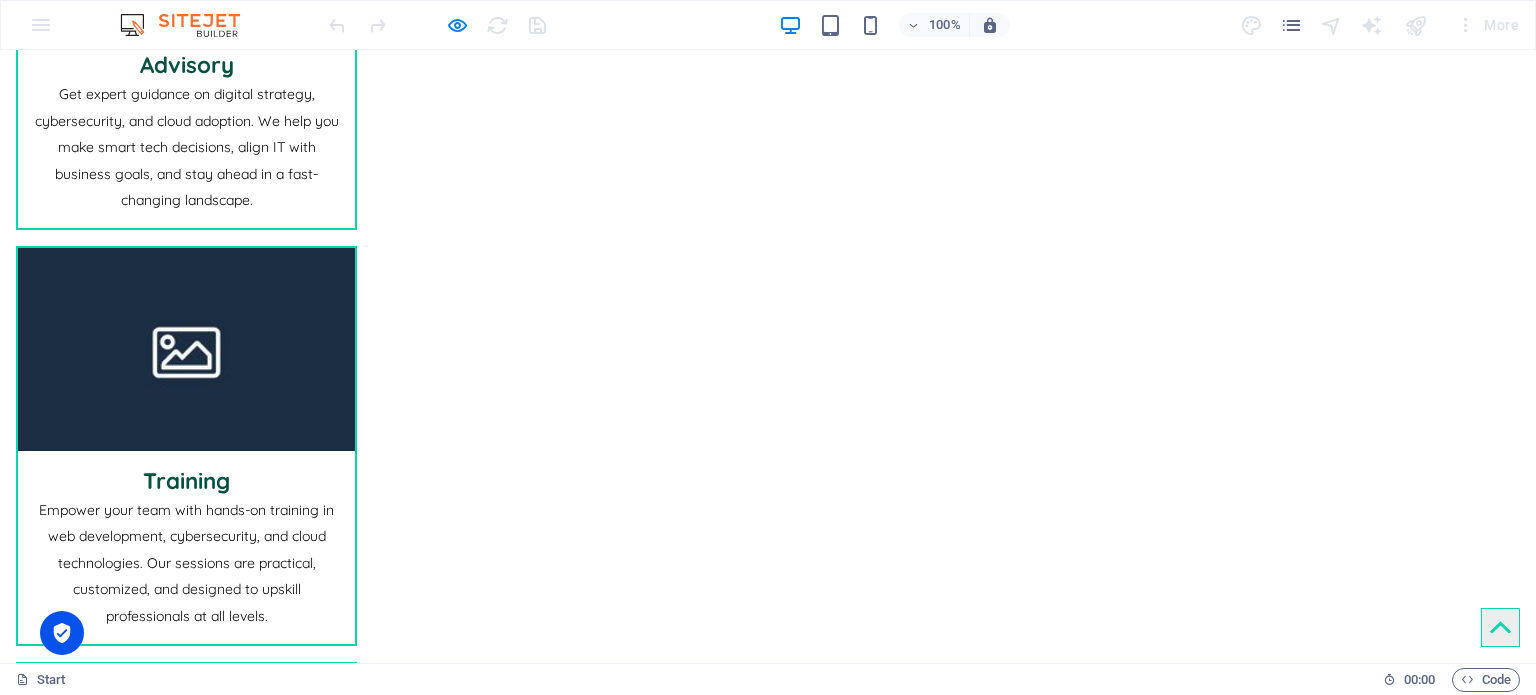 click on "8252884870" at bounding box center (624, 2271) 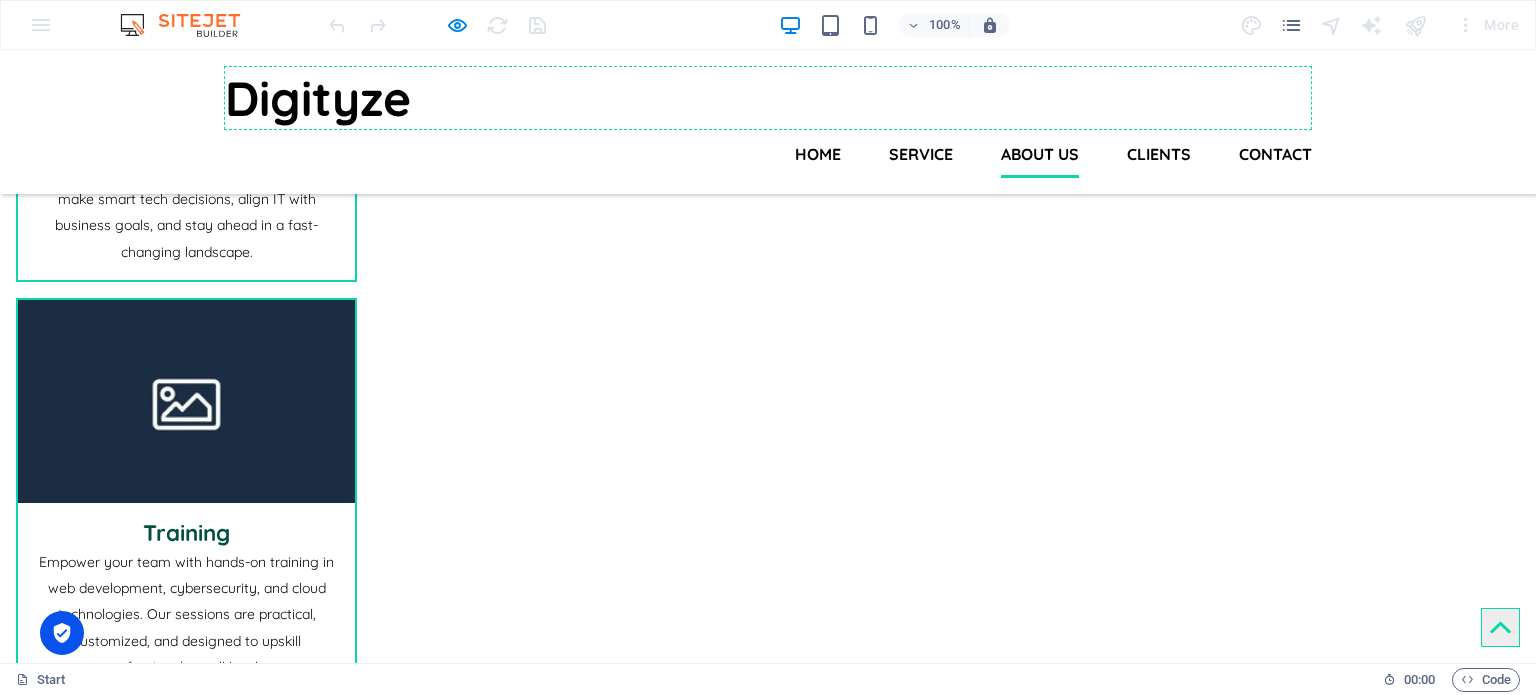scroll, scrollTop: 1507, scrollLeft: 0, axis: vertical 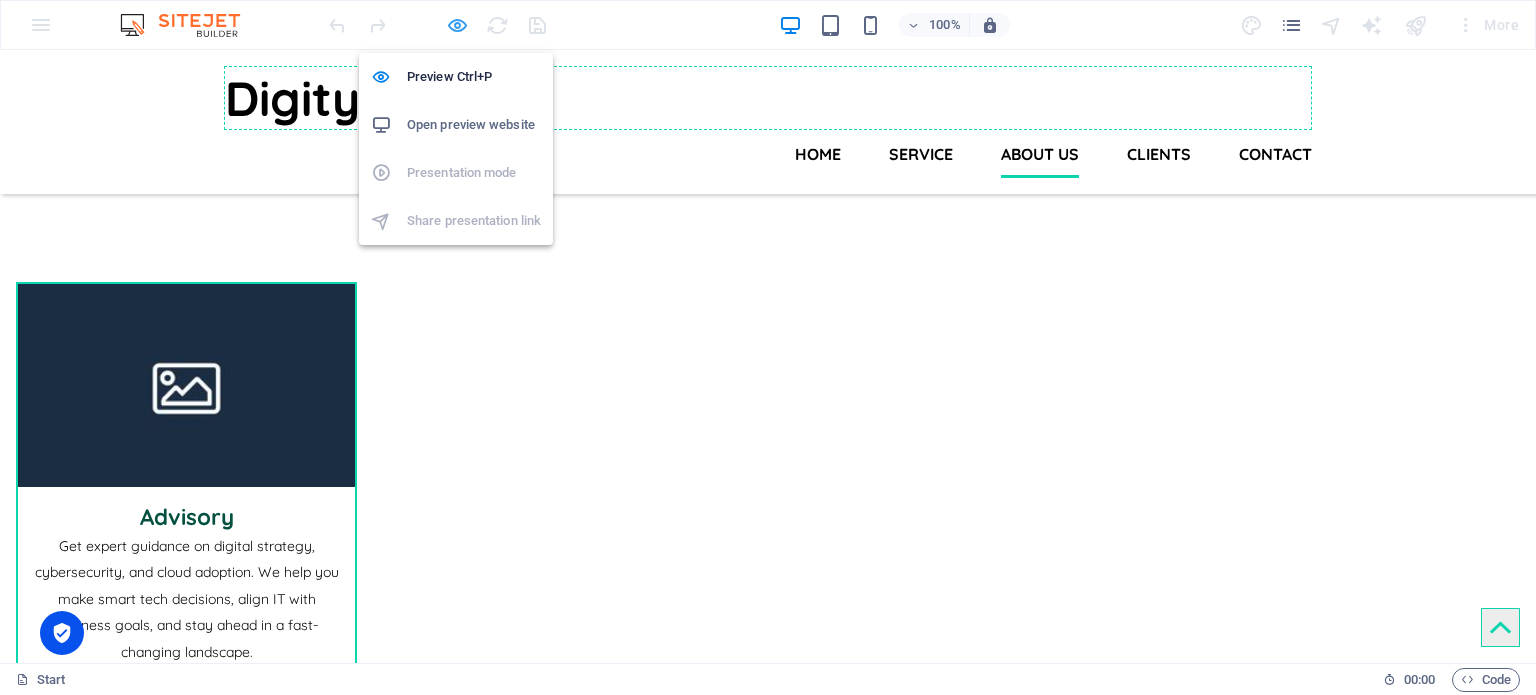 click at bounding box center [457, 25] 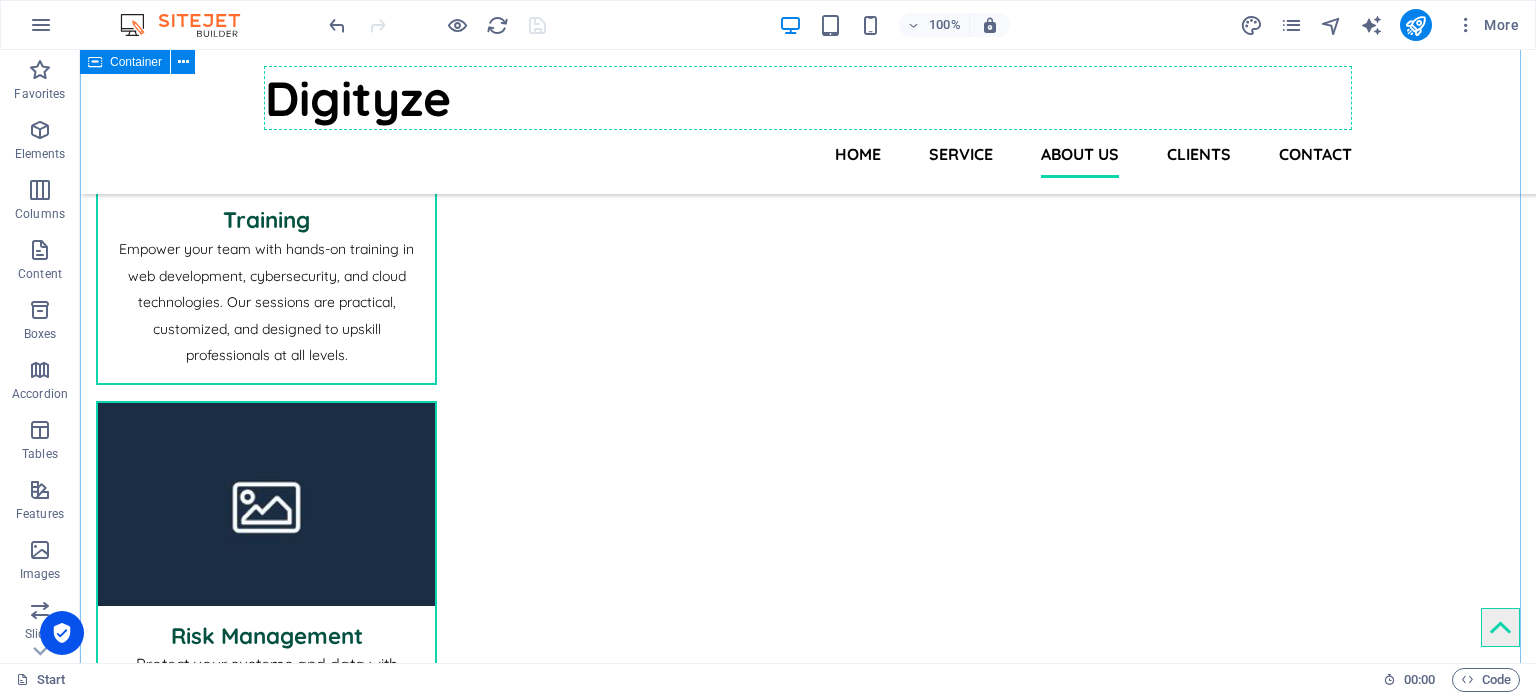 scroll, scrollTop: 1928, scrollLeft: 0, axis: vertical 